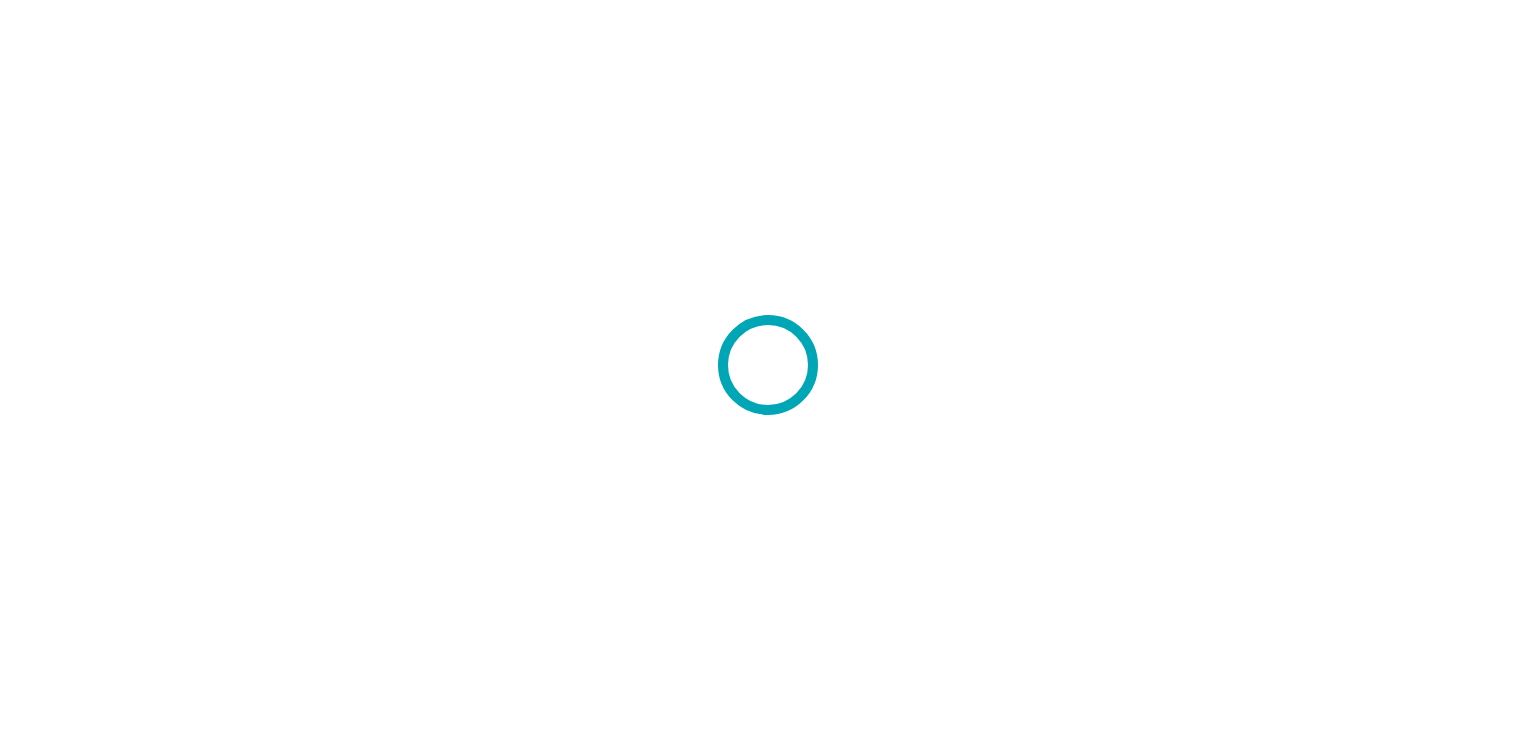 scroll, scrollTop: 0, scrollLeft: 0, axis: both 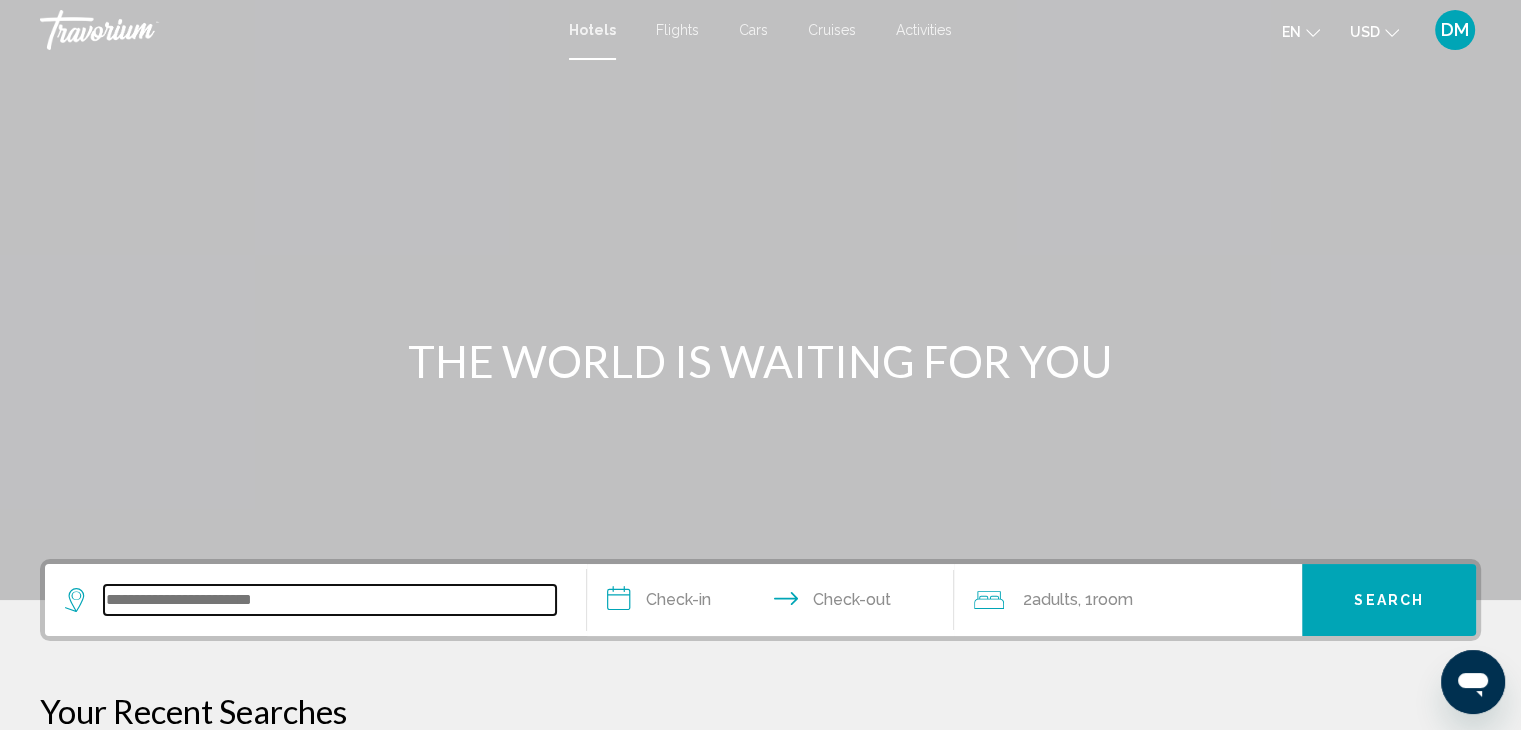 click at bounding box center (330, 600) 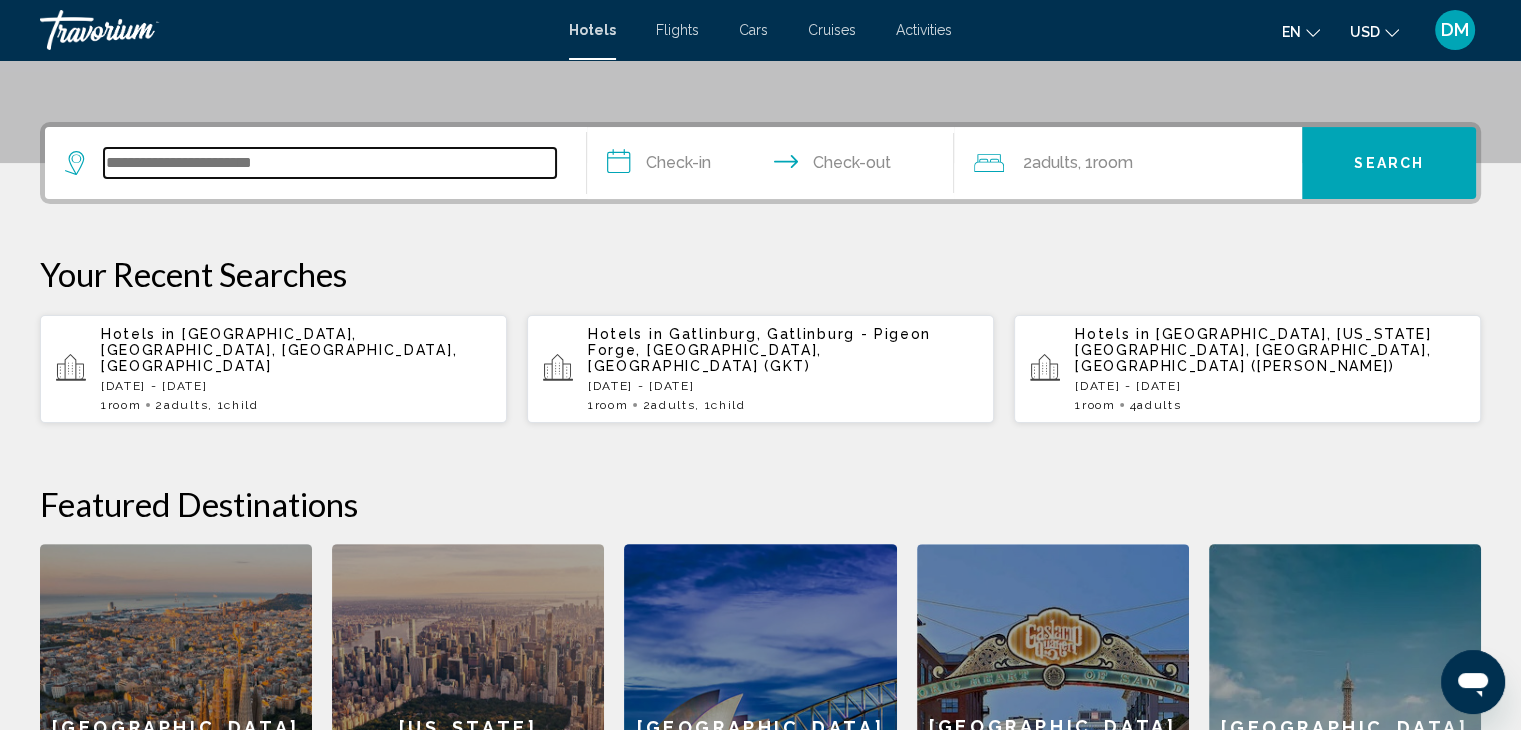 scroll, scrollTop: 493, scrollLeft: 0, axis: vertical 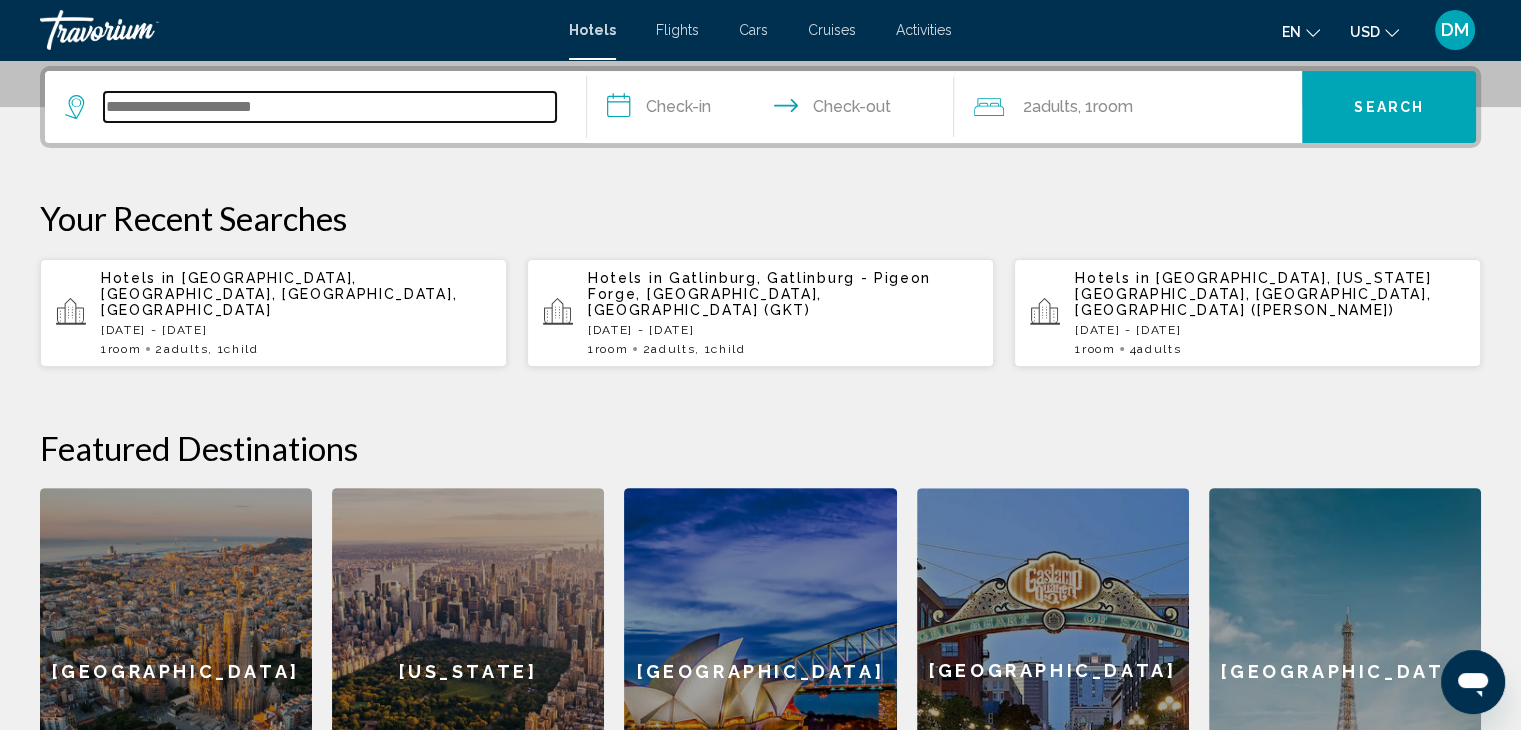click at bounding box center (330, 107) 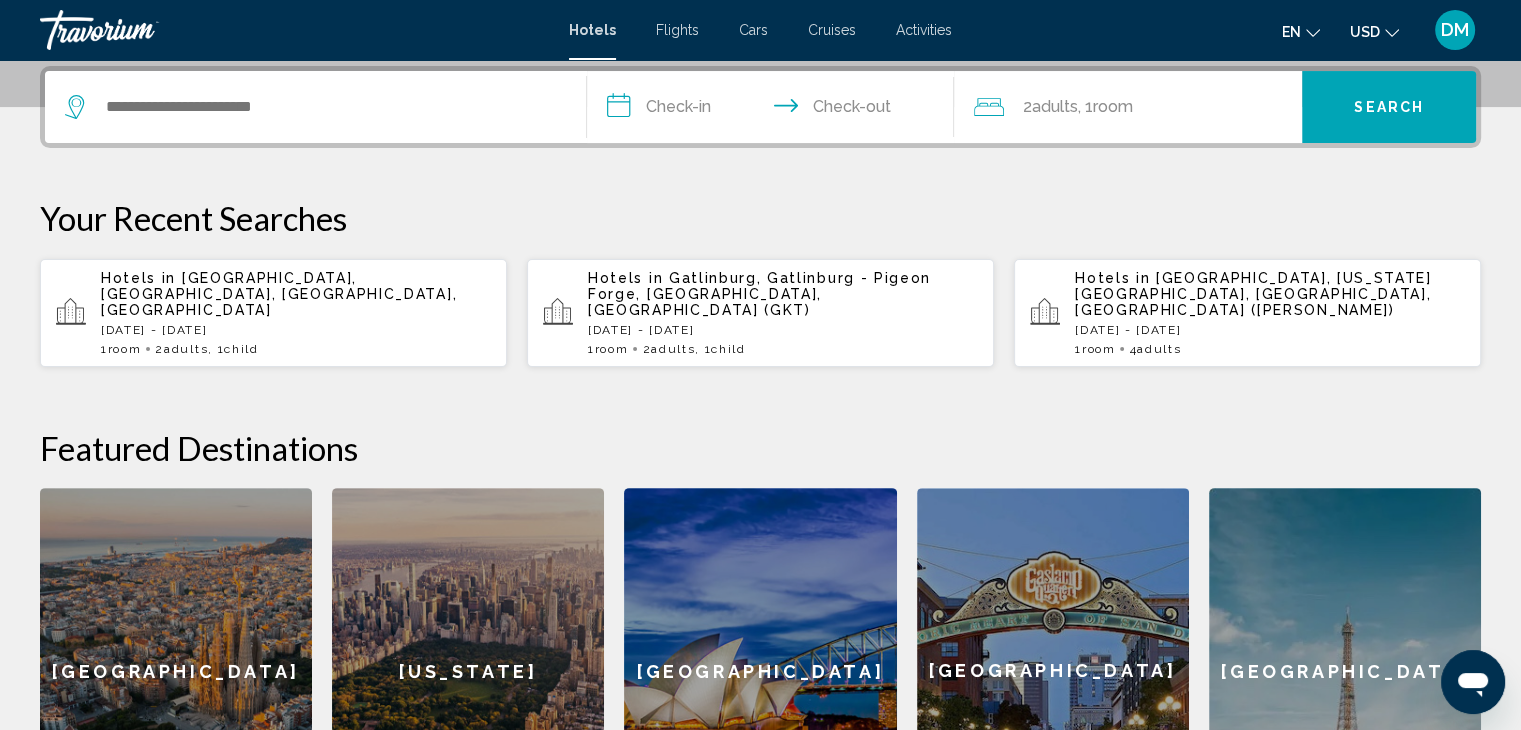 click on "[DATE] - [DATE]" at bounding box center (1270, 330) 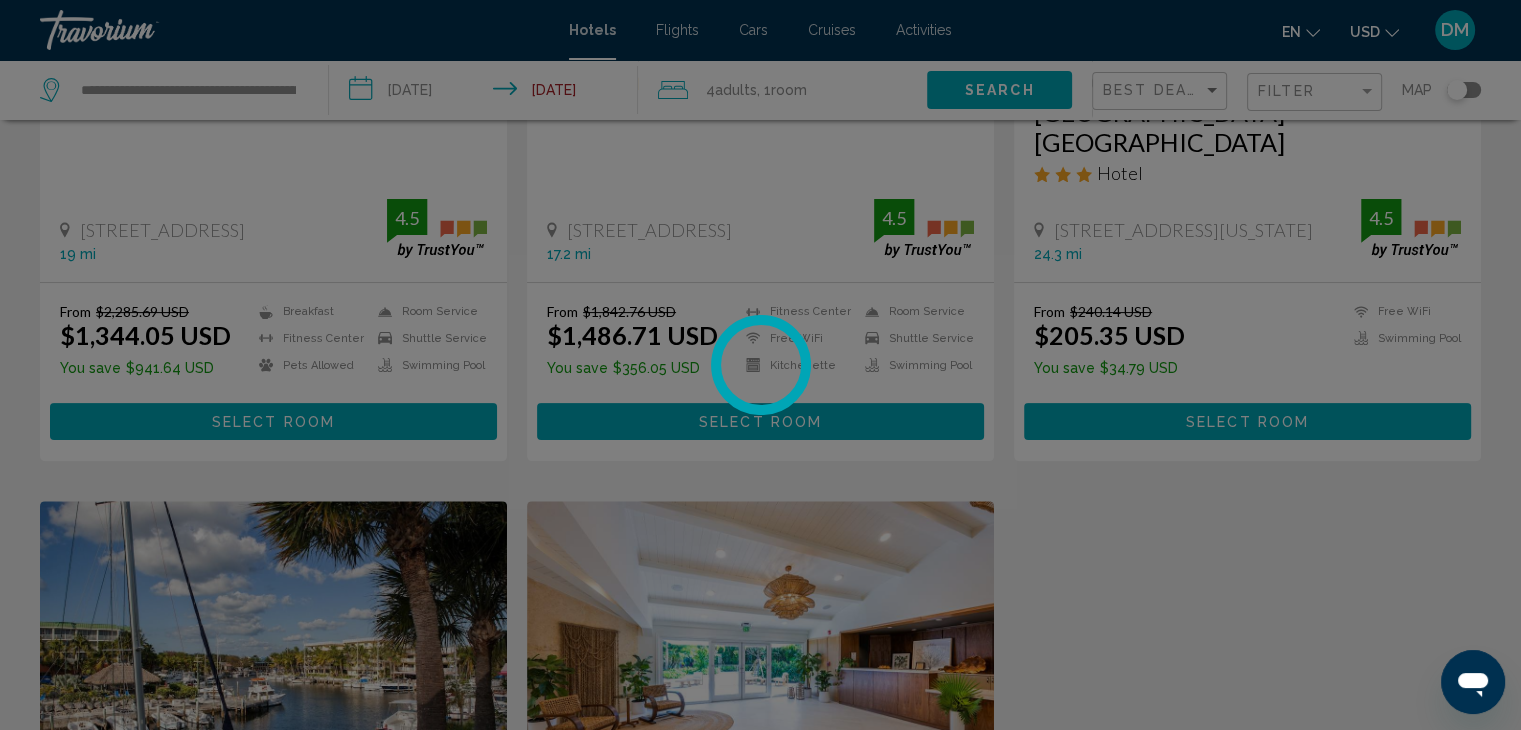 scroll, scrollTop: 0, scrollLeft: 0, axis: both 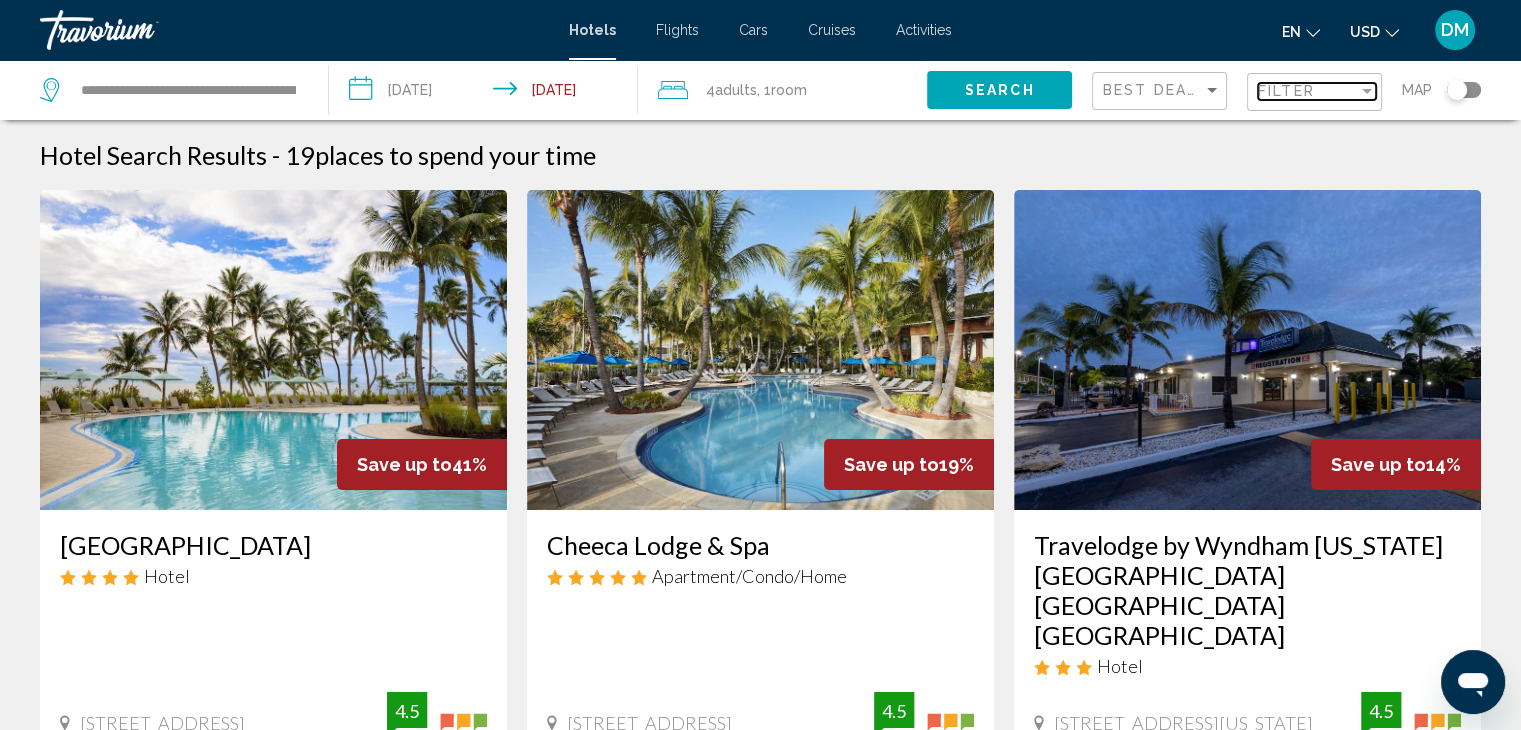 click on "Filter" at bounding box center [1308, 91] 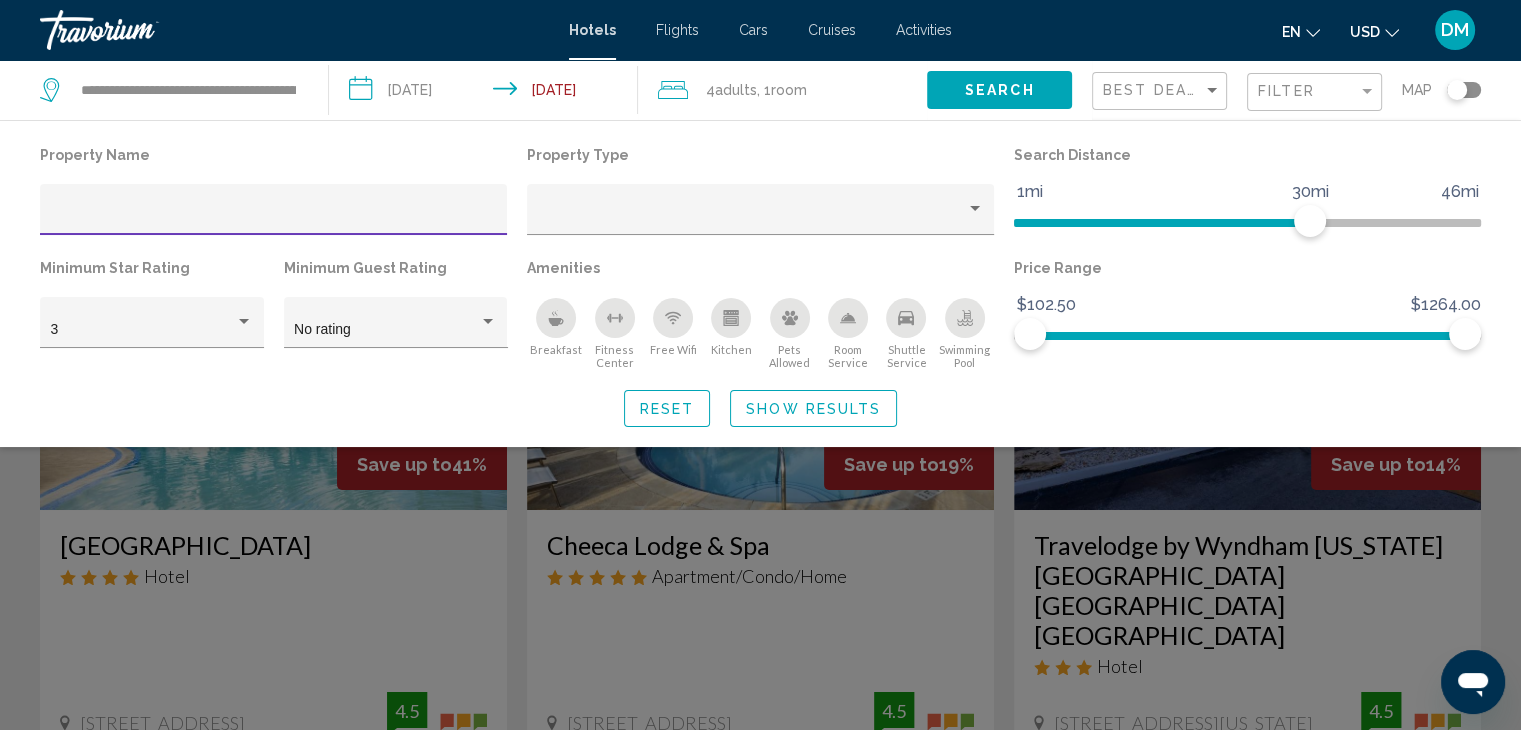 click at bounding box center [274, 217] 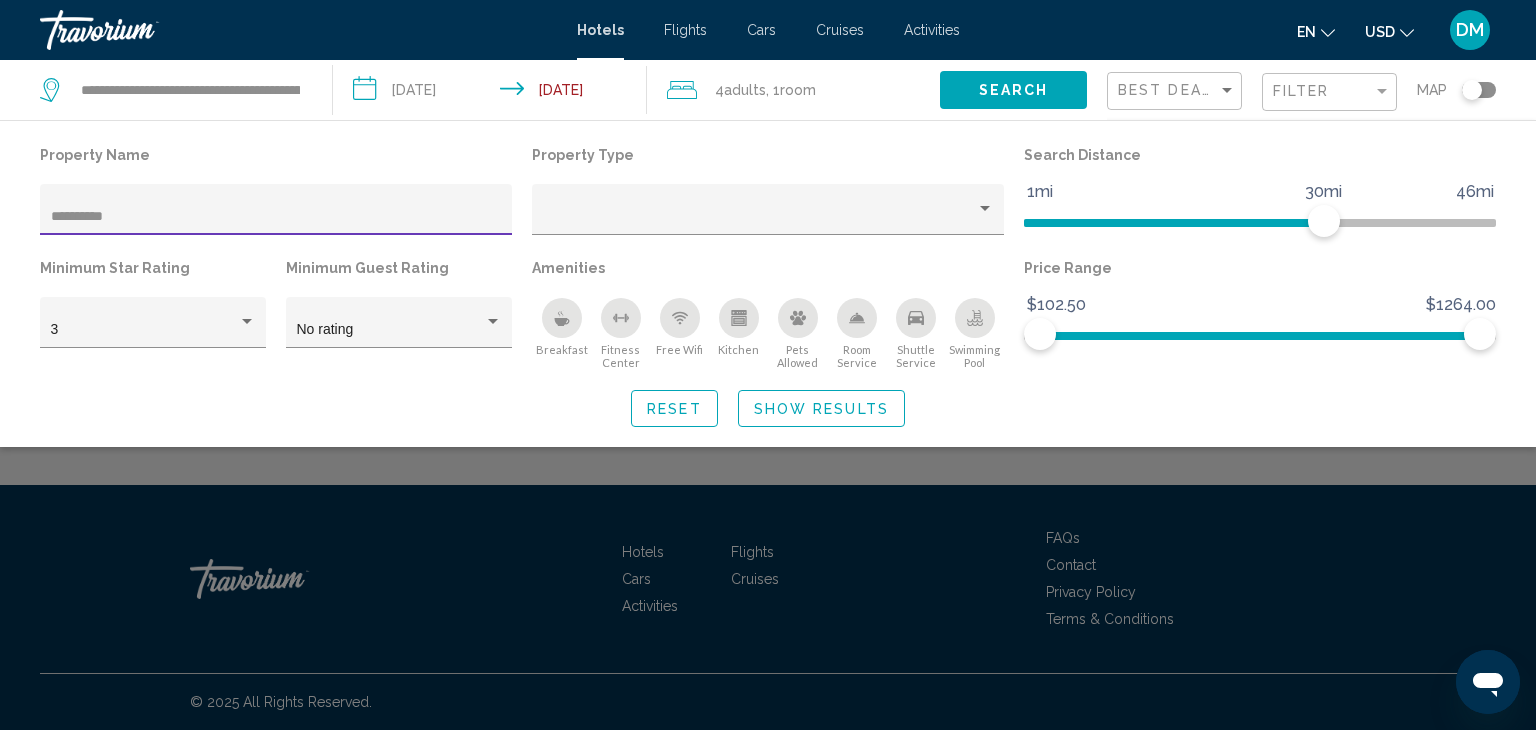 type on "**********" 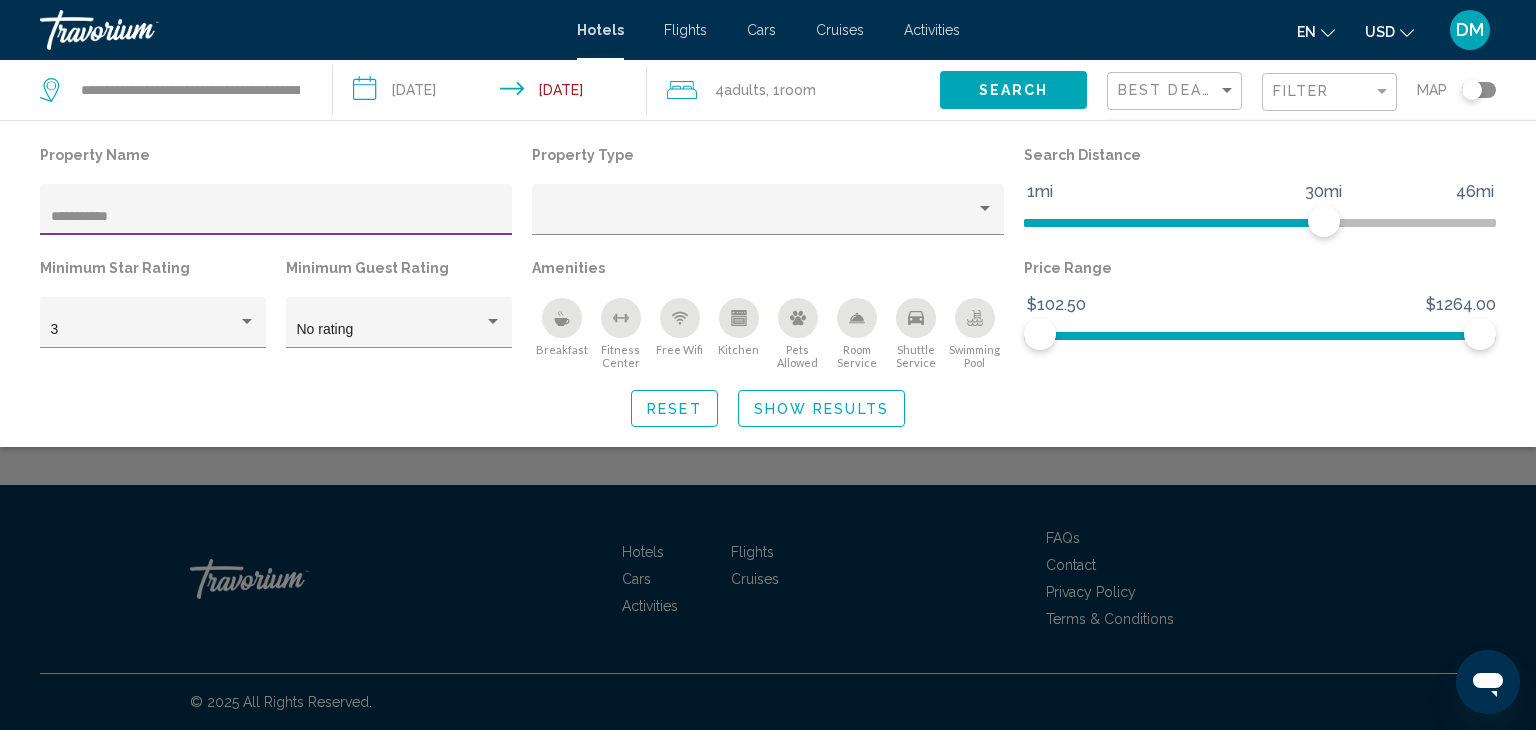 click on "Show Results" 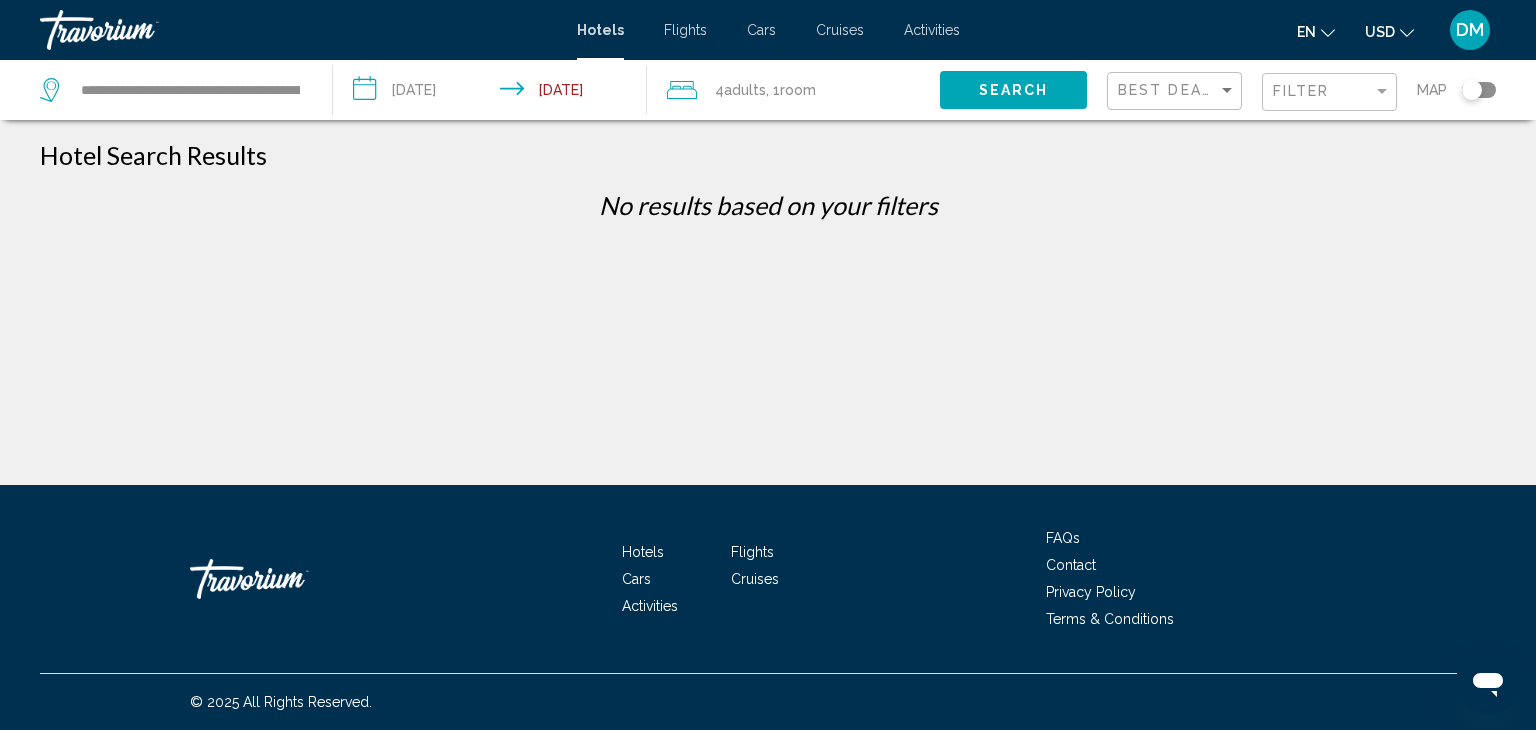click on "**********" at bounding box center [493, 93] 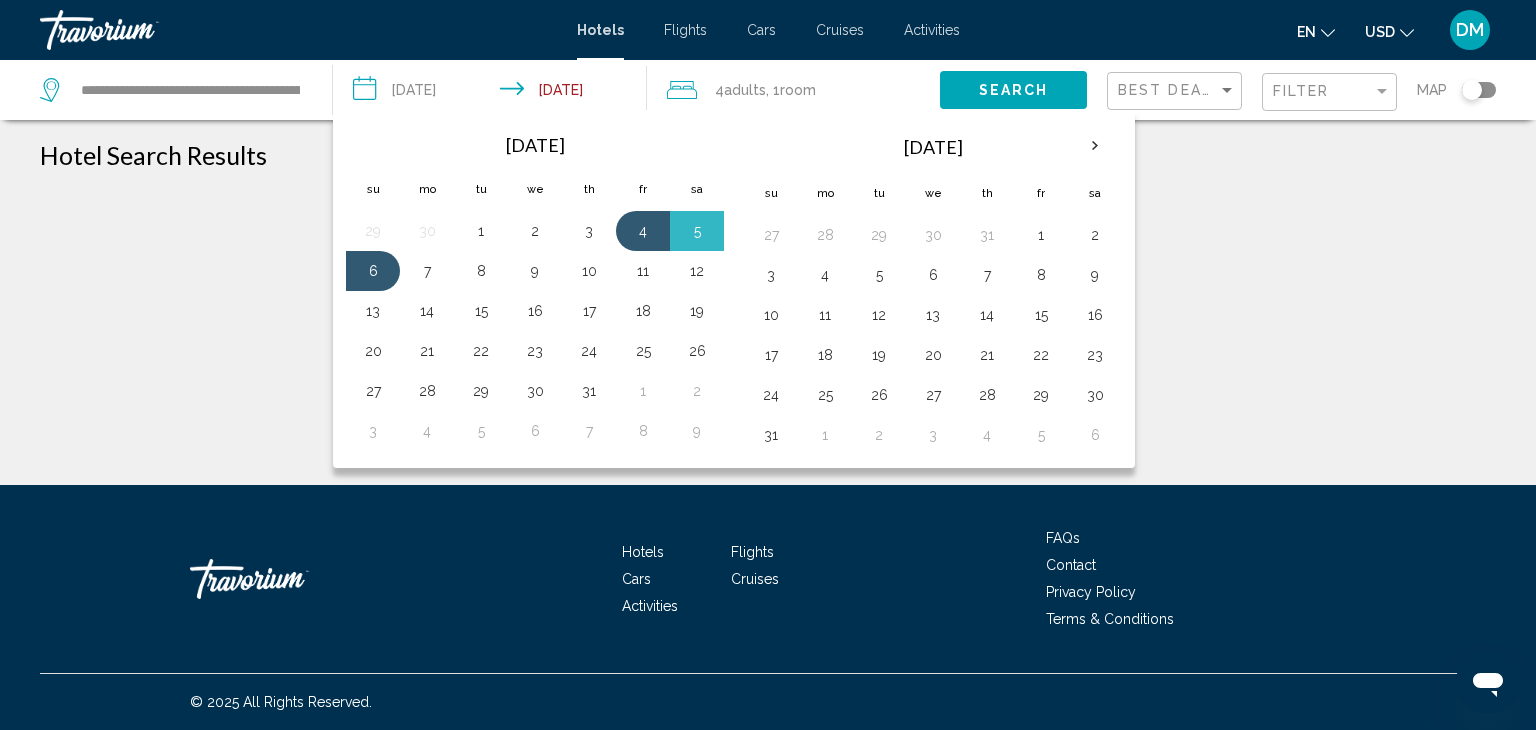 click at bounding box center (1095, 146) 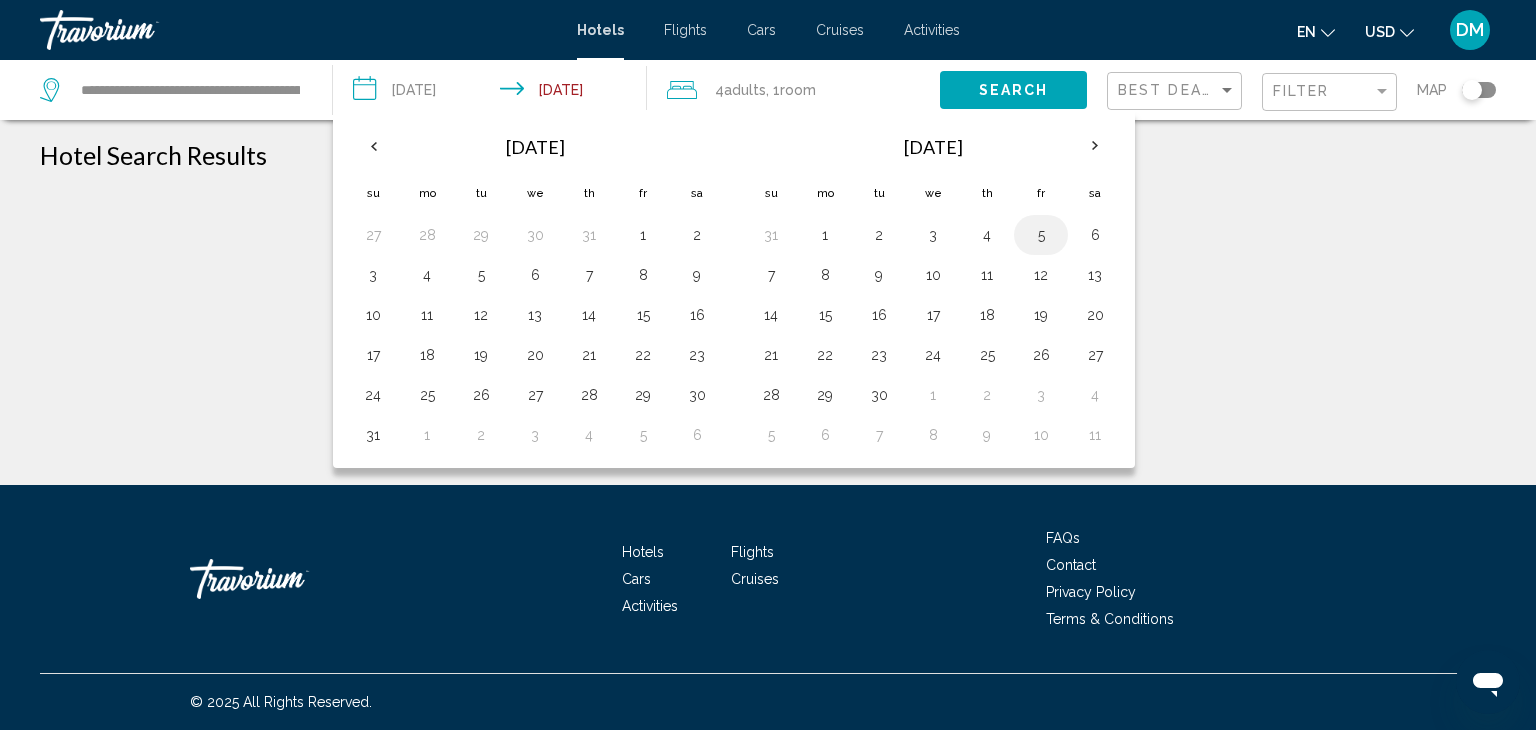 click on "5" at bounding box center (1041, 235) 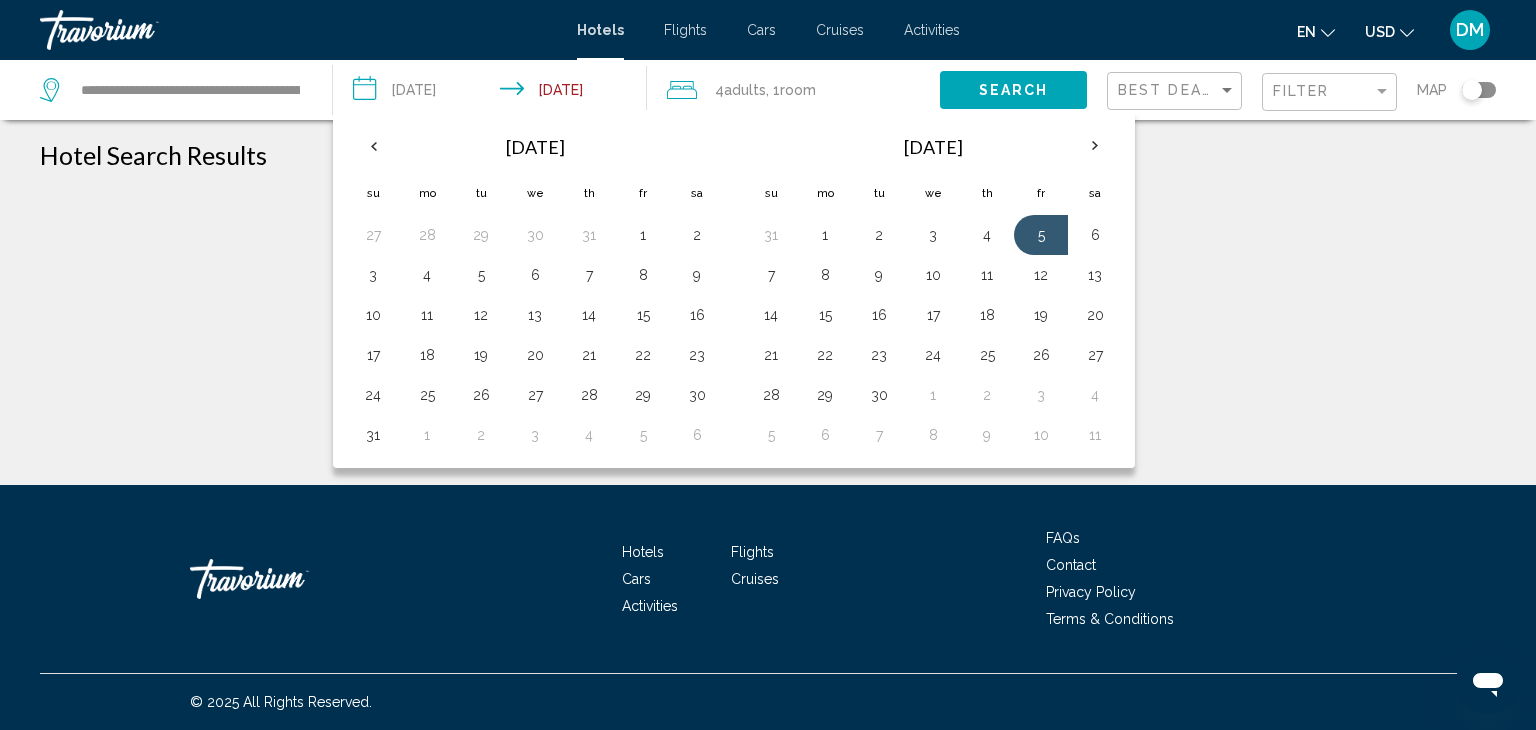 click on "**********" at bounding box center (493, 93) 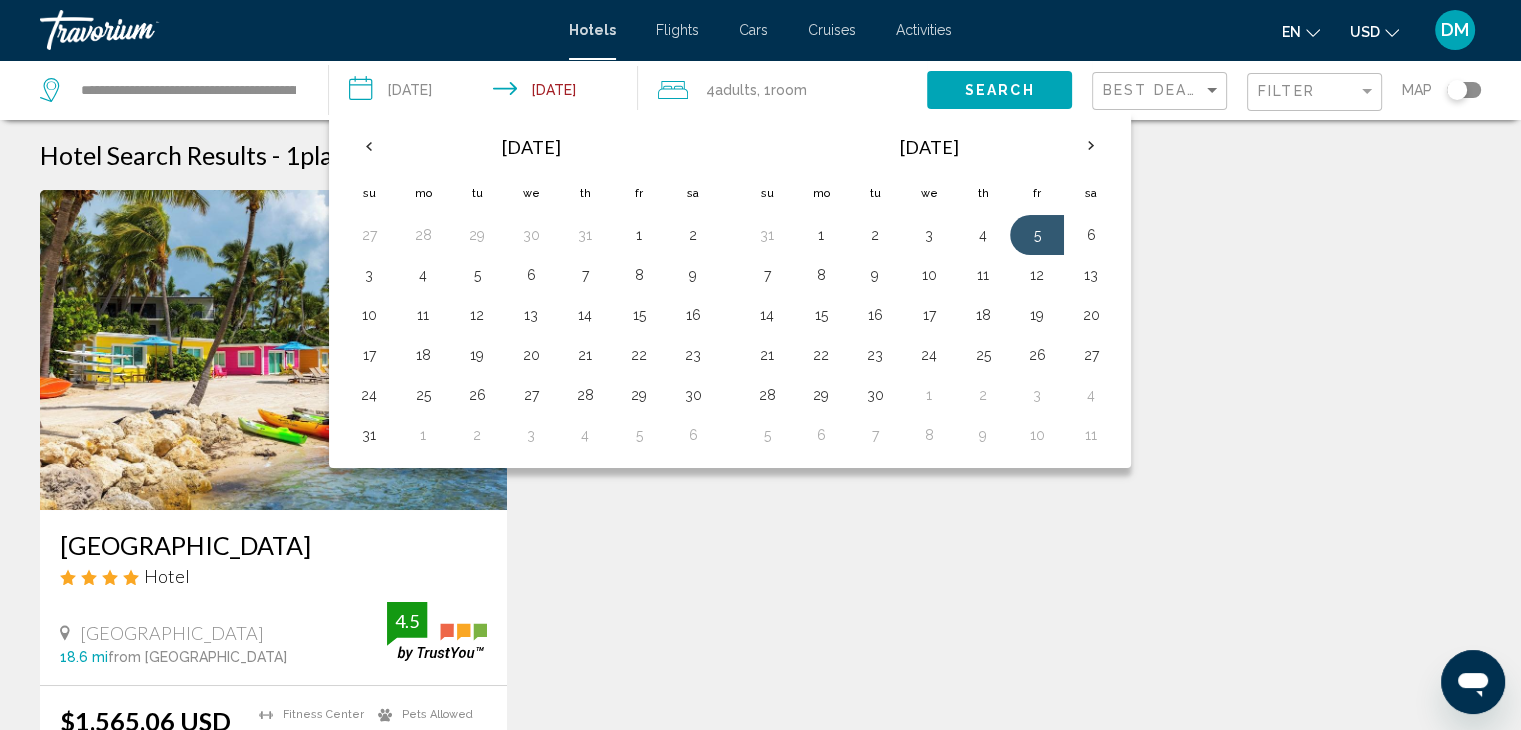 click on "**********" at bounding box center (487, 93) 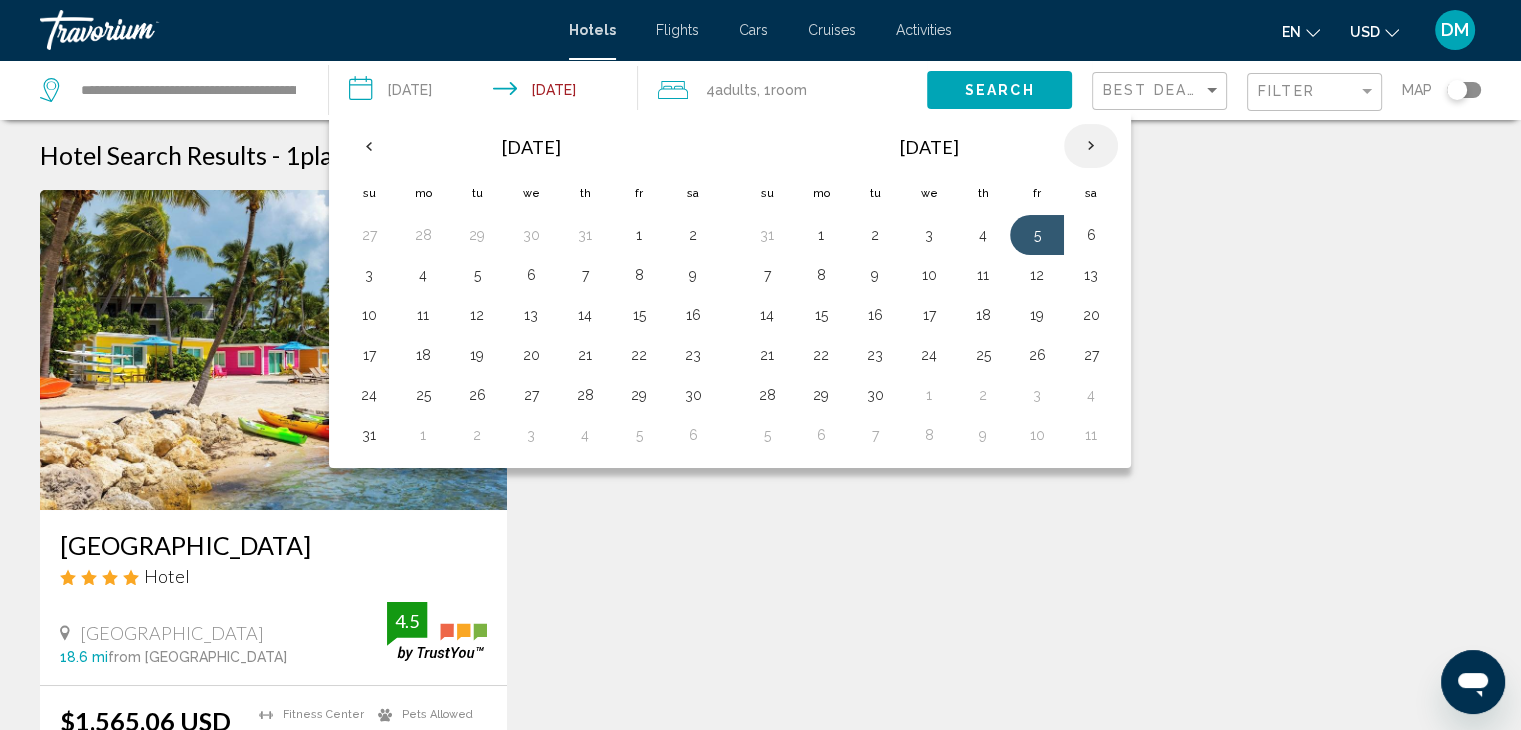 click at bounding box center [1091, 146] 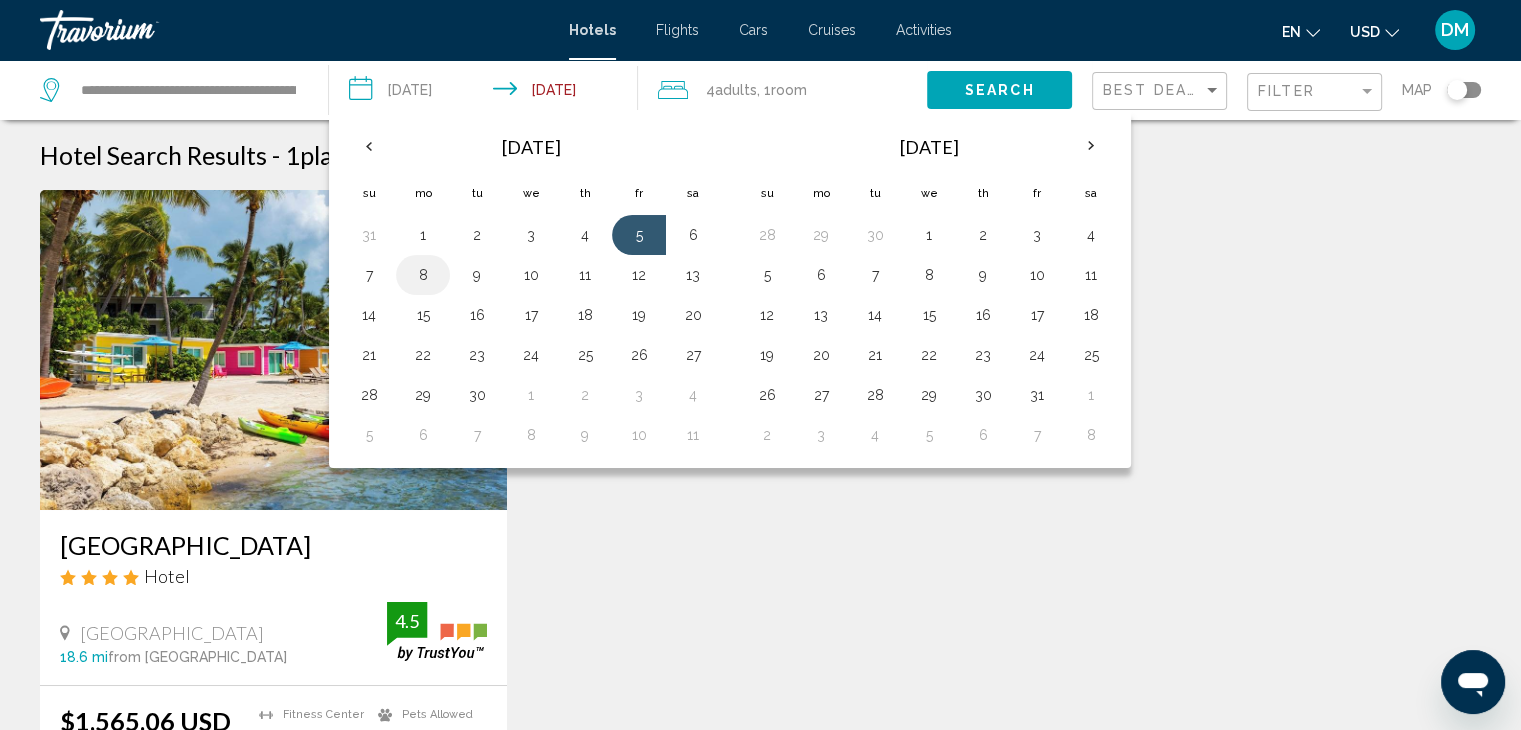 click on "8" at bounding box center [423, 275] 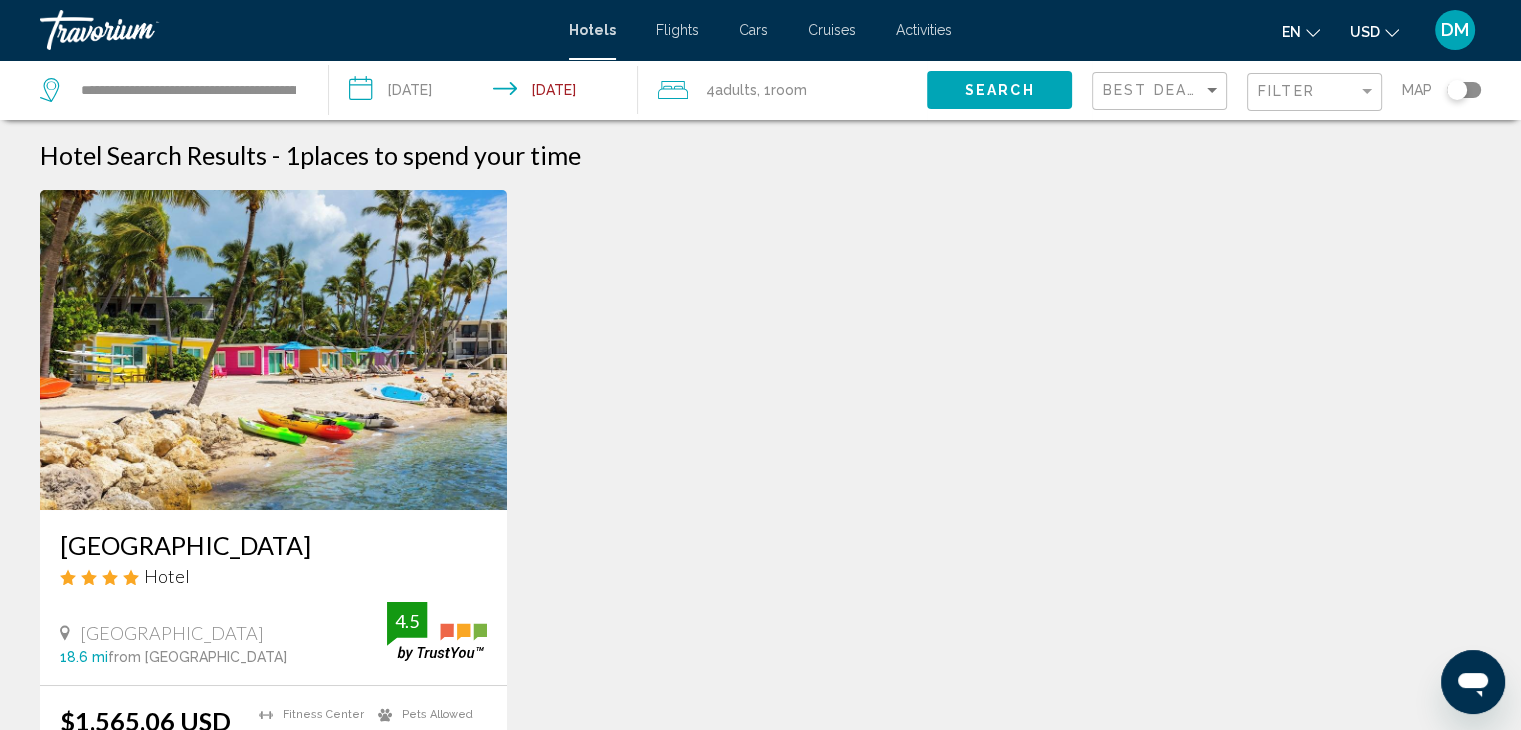 click on "Search" 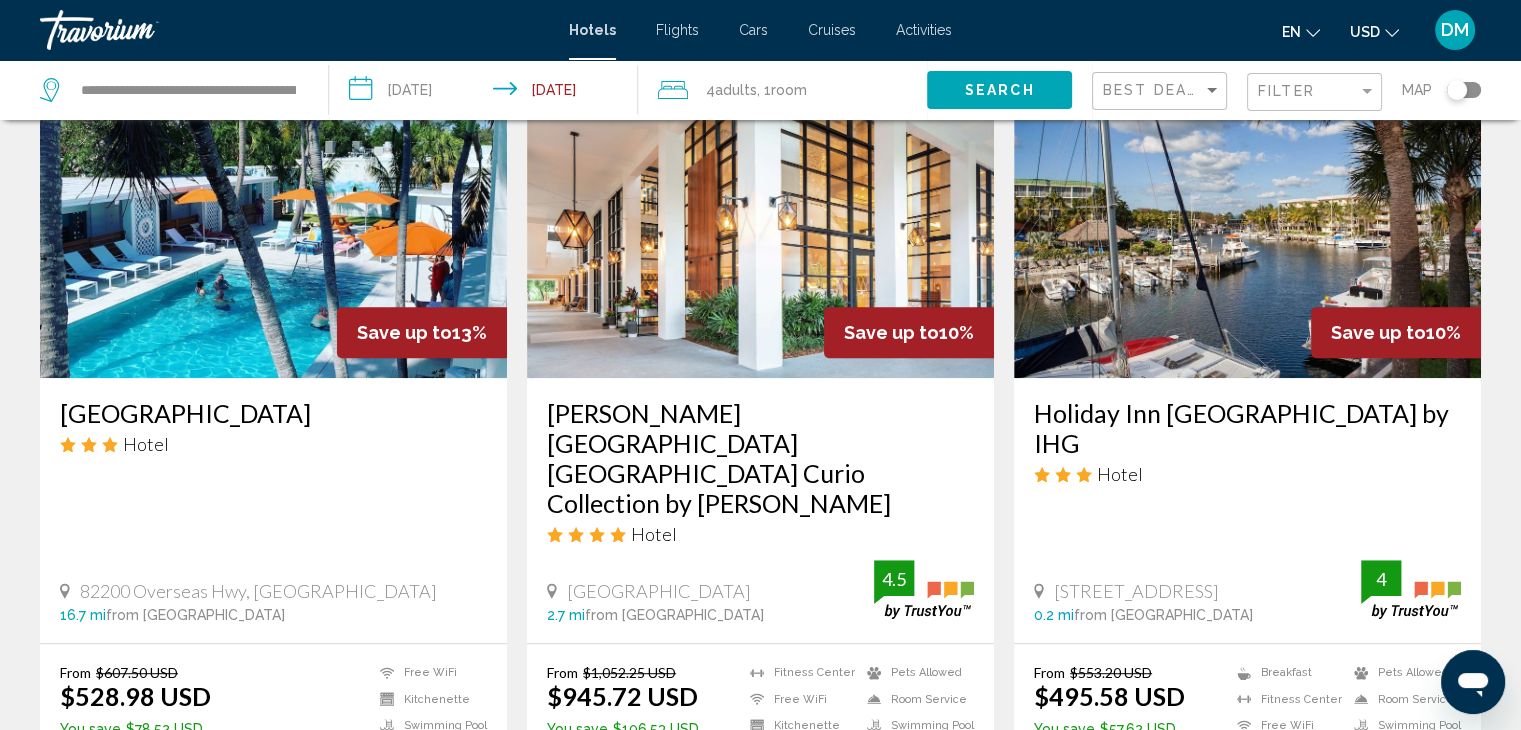 scroll, scrollTop: 700, scrollLeft: 0, axis: vertical 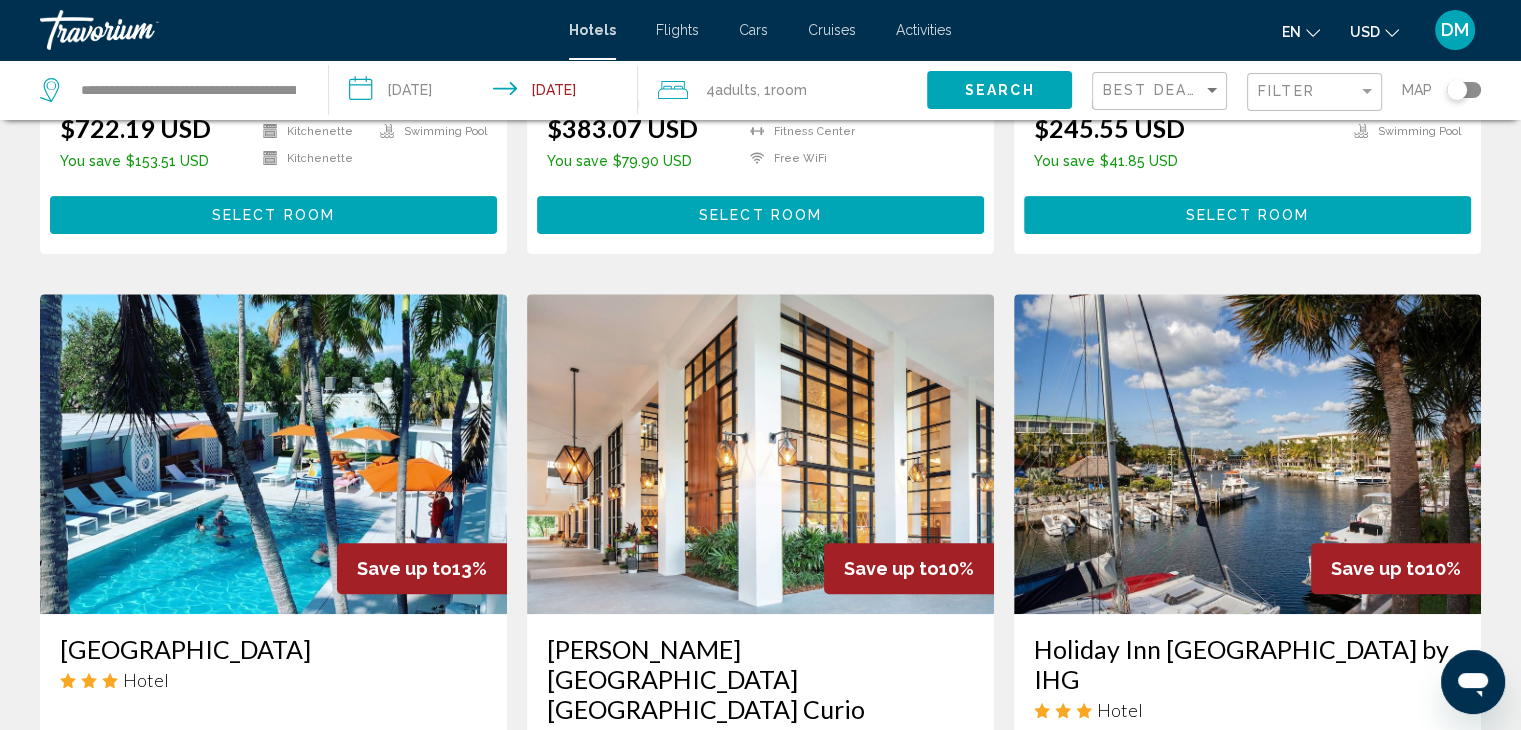 click at bounding box center (760, 454) 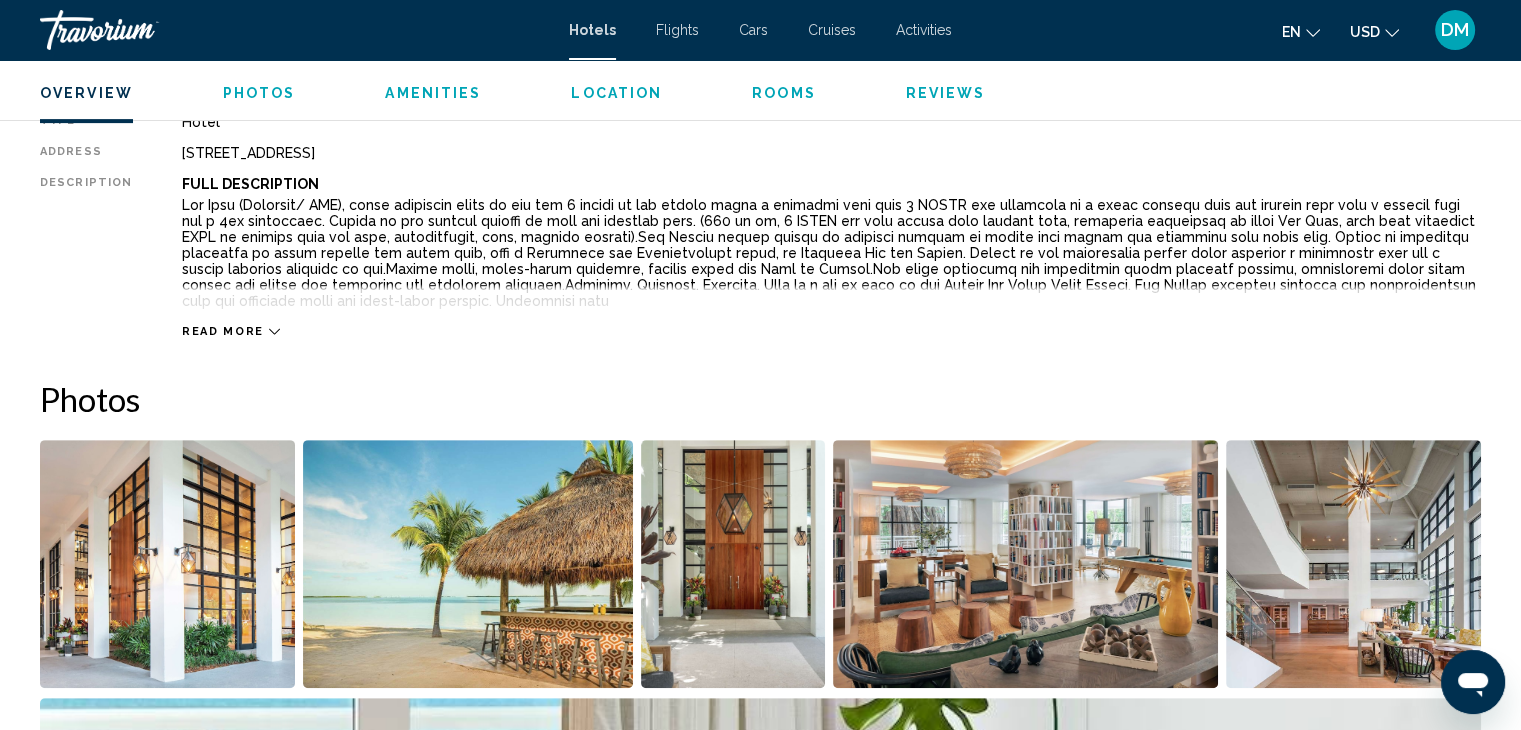 scroll, scrollTop: 700, scrollLeft: 0, axis: vertical 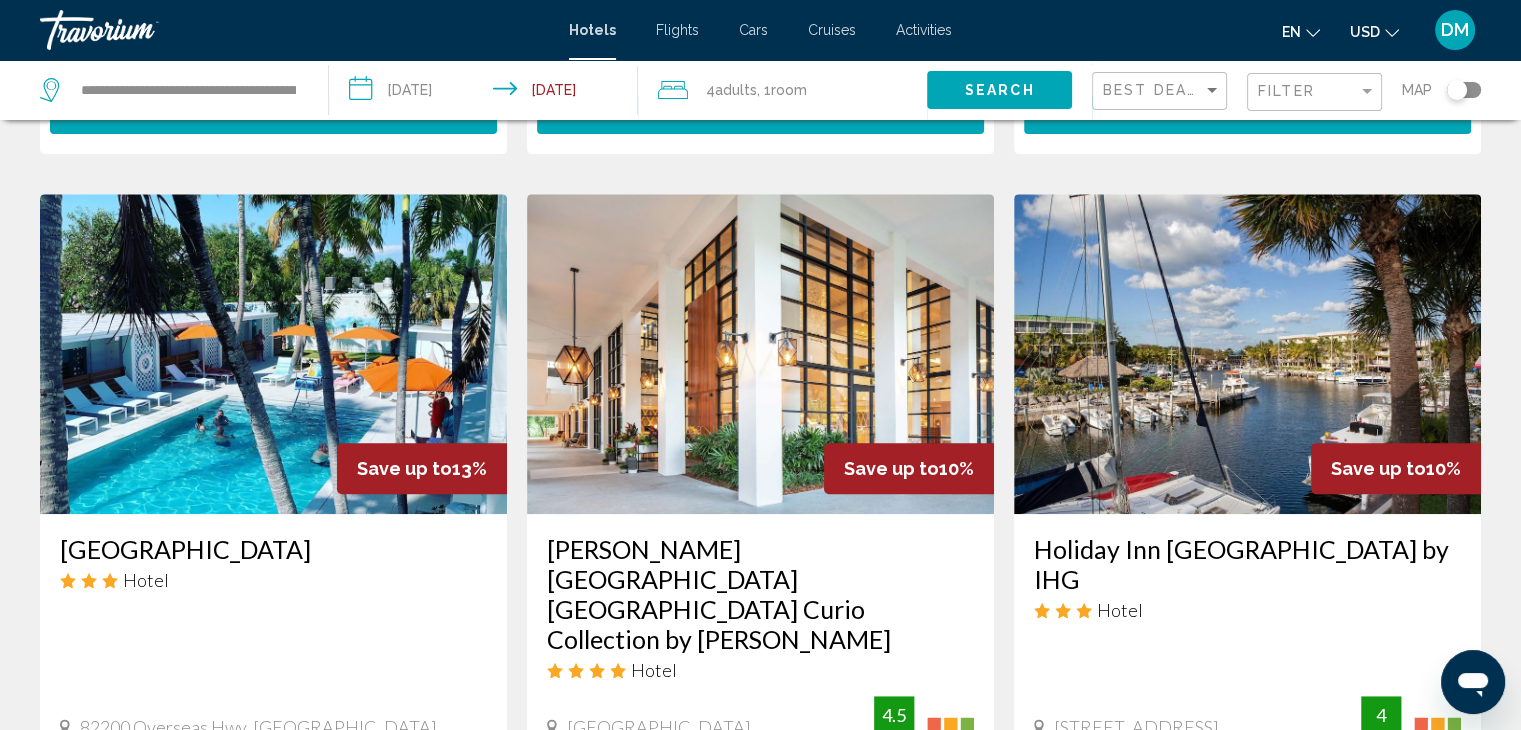 click at bounding box center (273, 354) 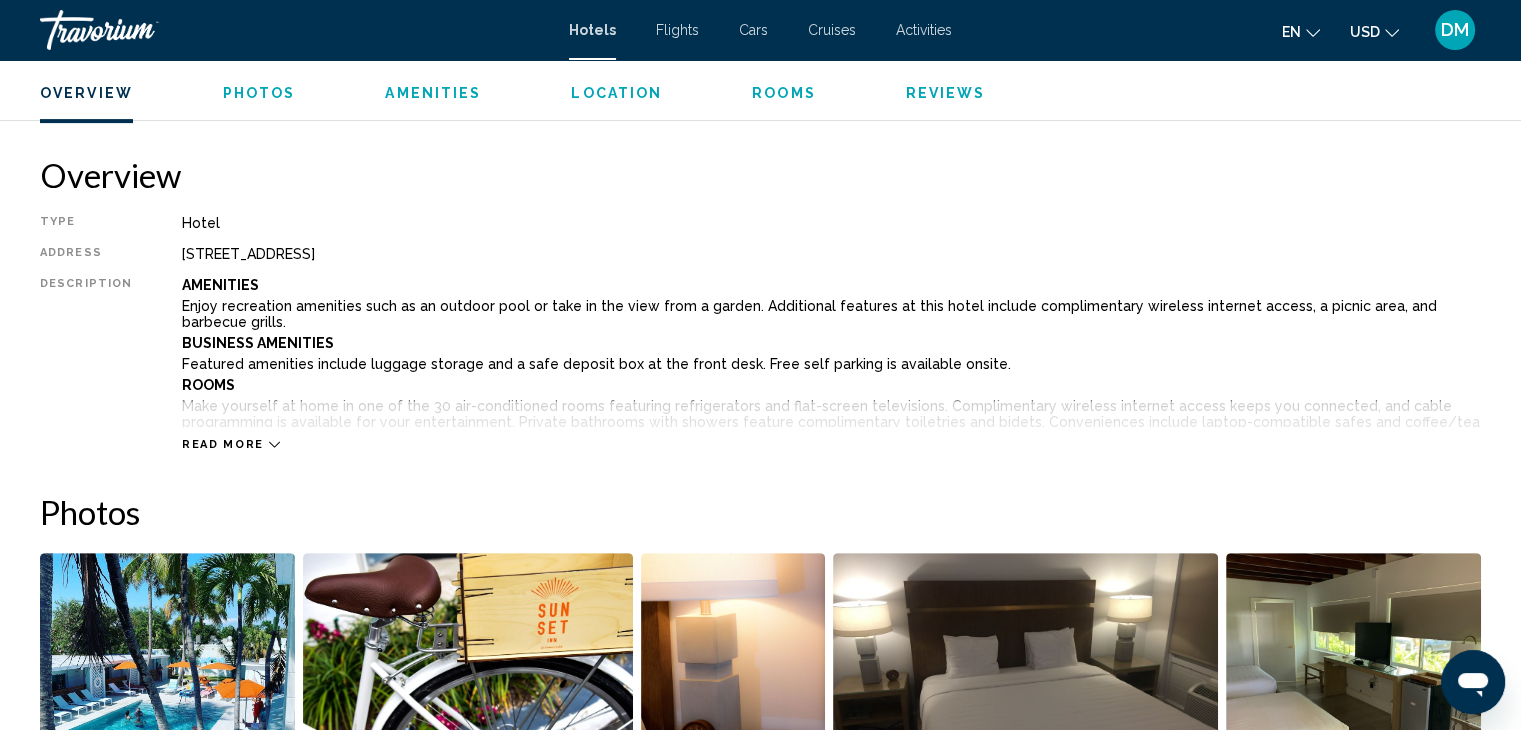 scroll, scrollTop: 600, scrollLeft: 0, axis: vertical 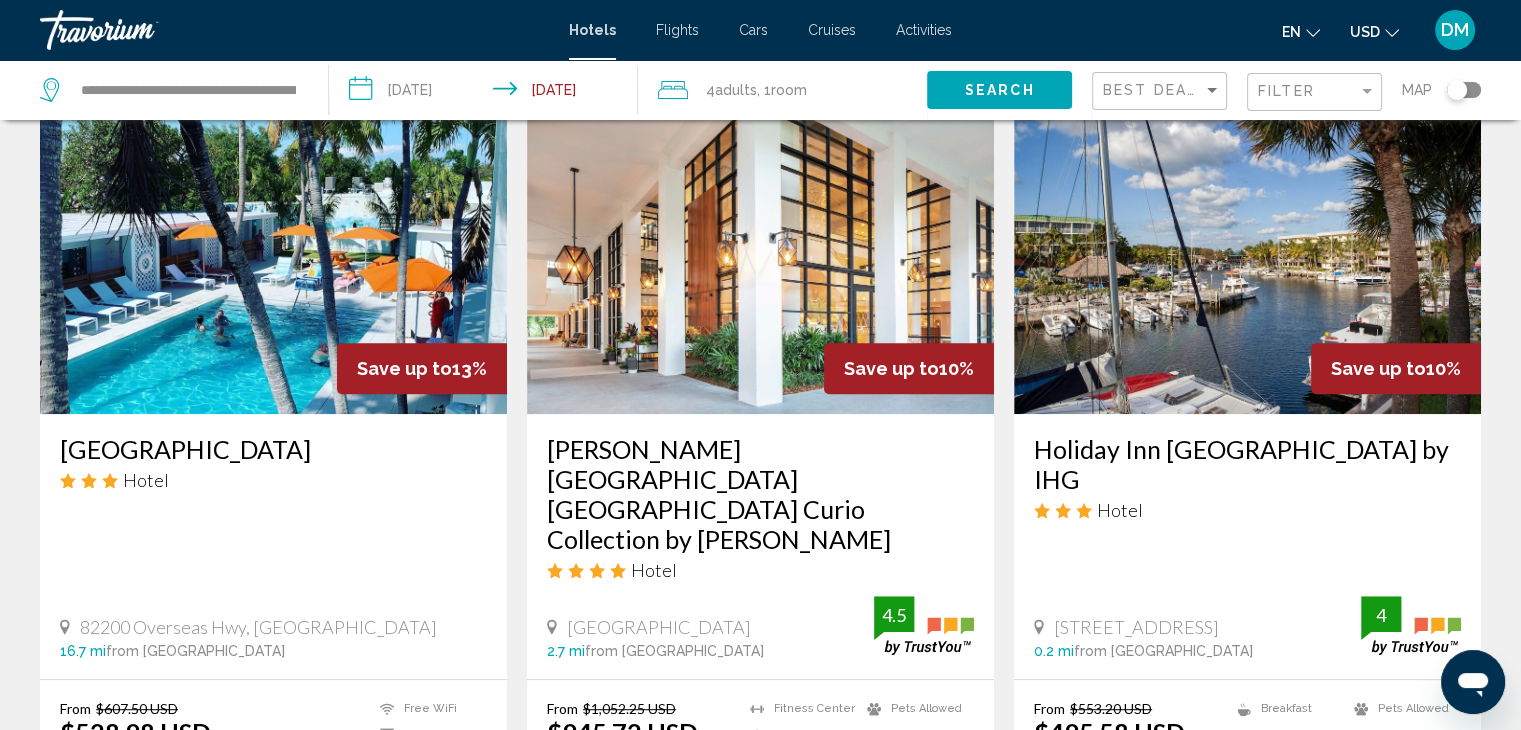 click at bounding box center [760, 254] 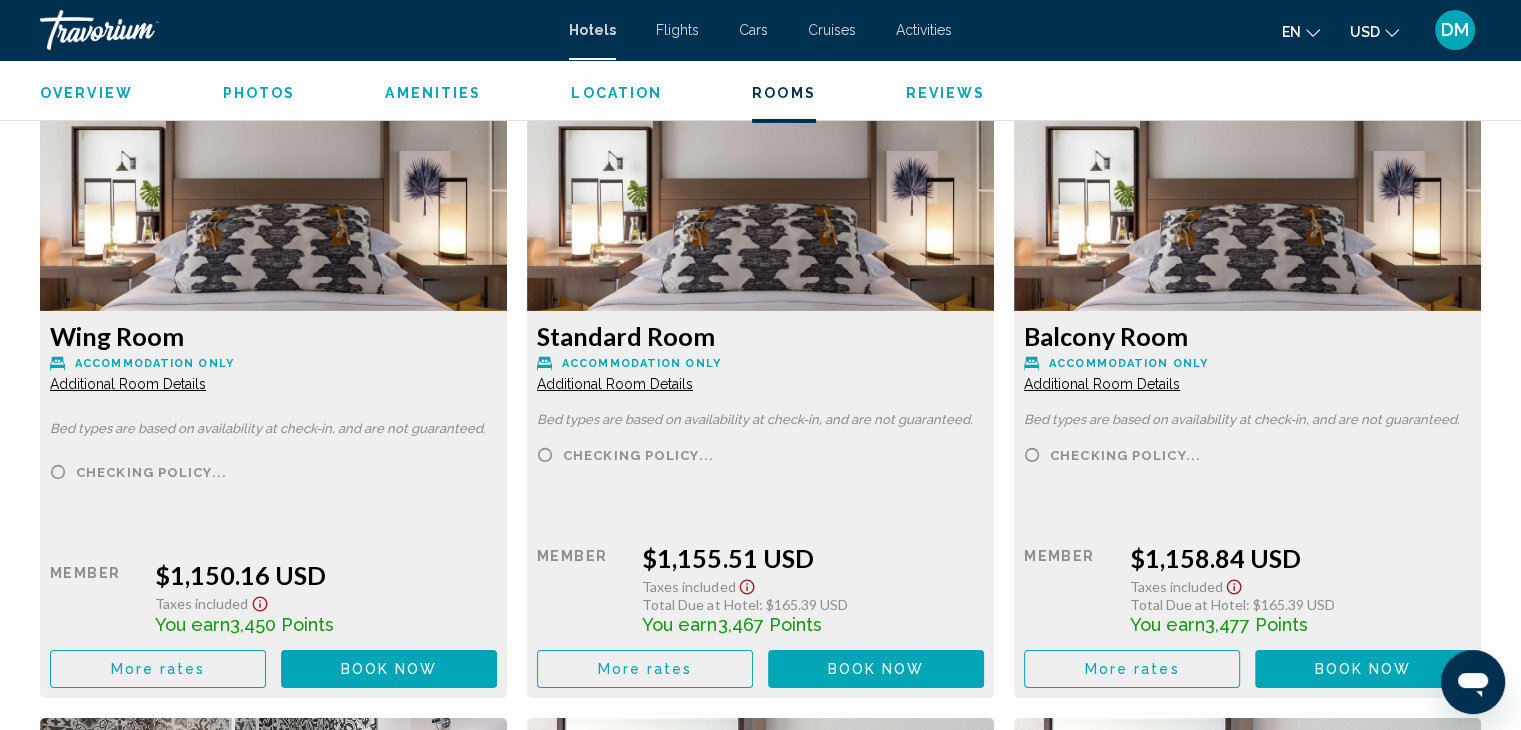 scroll, scrollTop: 6953, scrollLeft: 0, axis: vertical 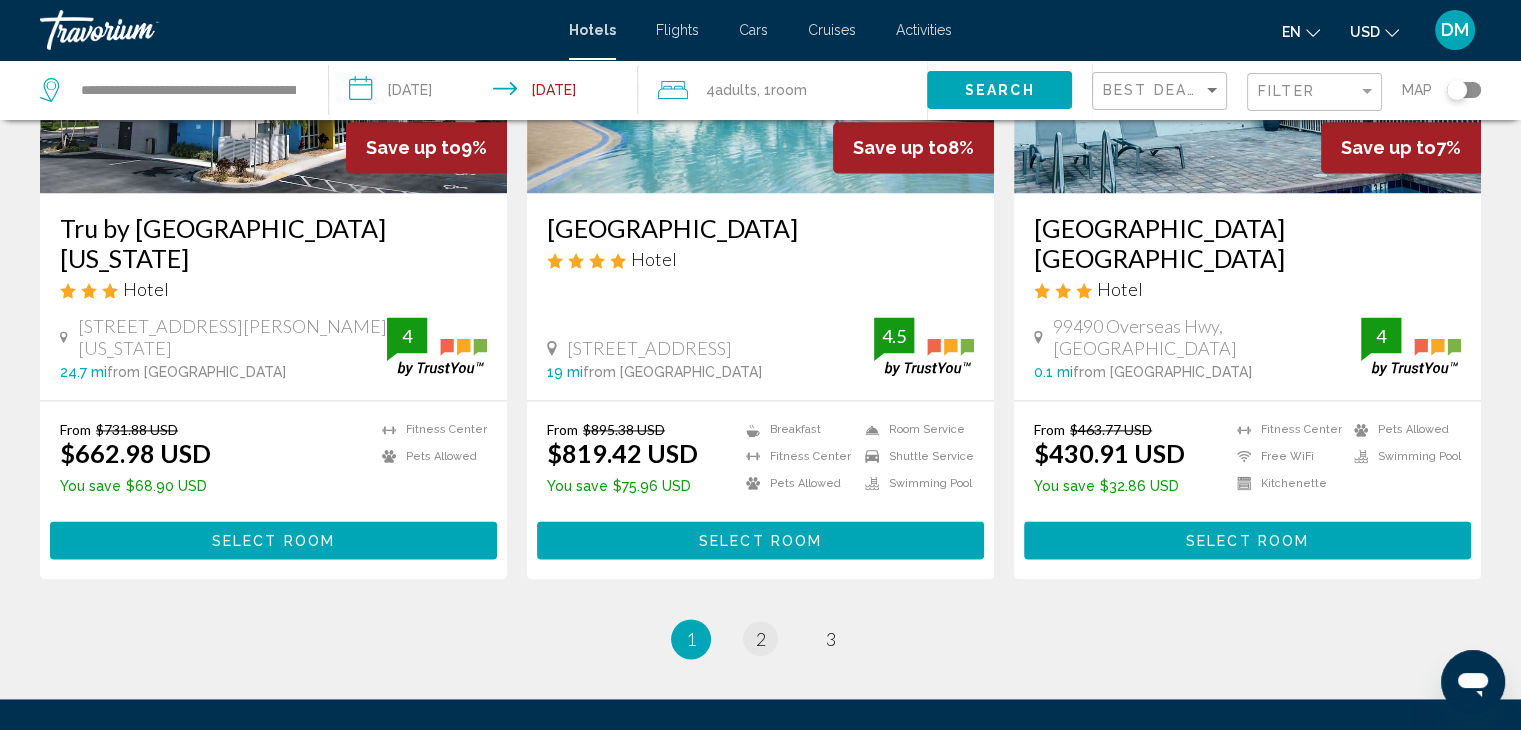 click on "2" at bounding box center (761, 639) 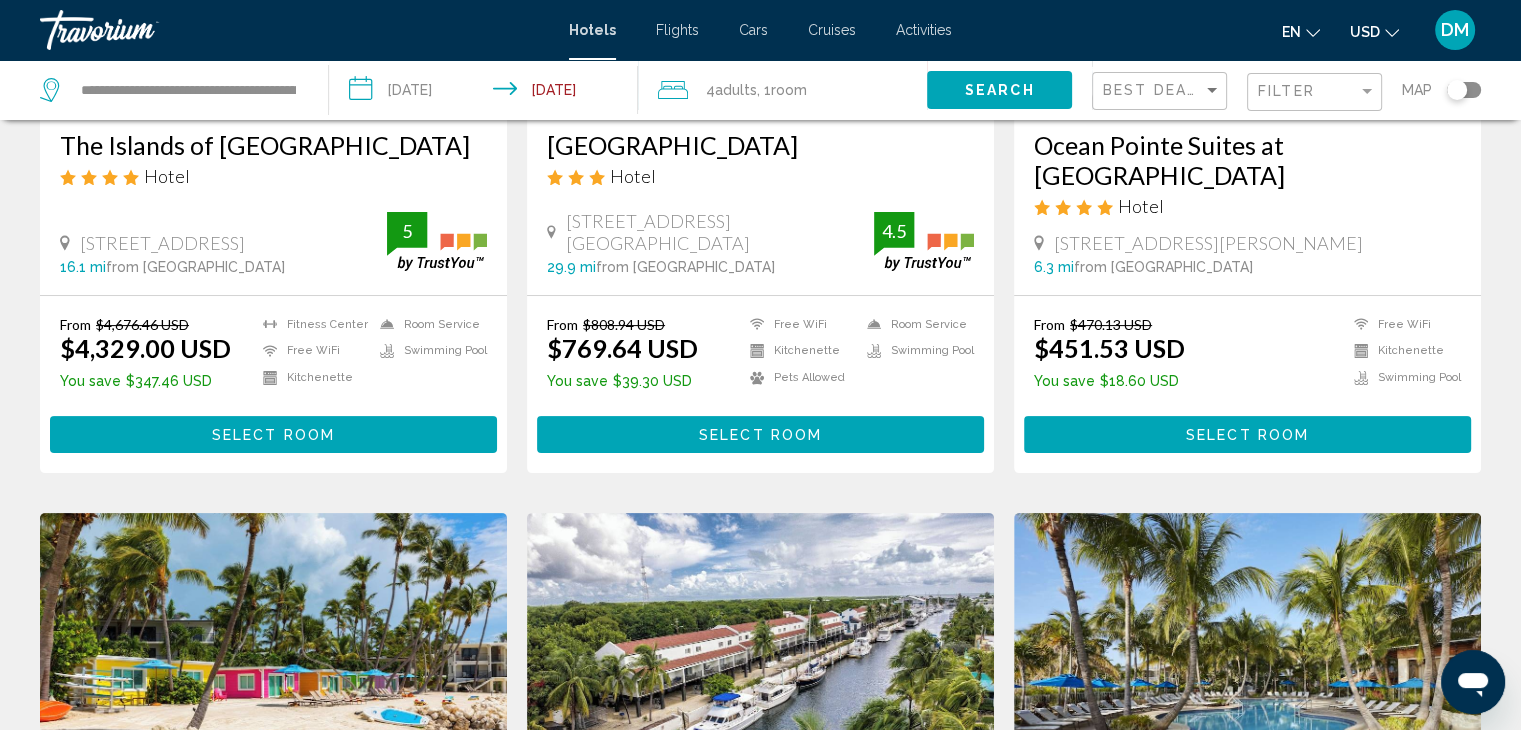 scroll, scrollTop: 700, scrollLeft: 0, axis: vertical 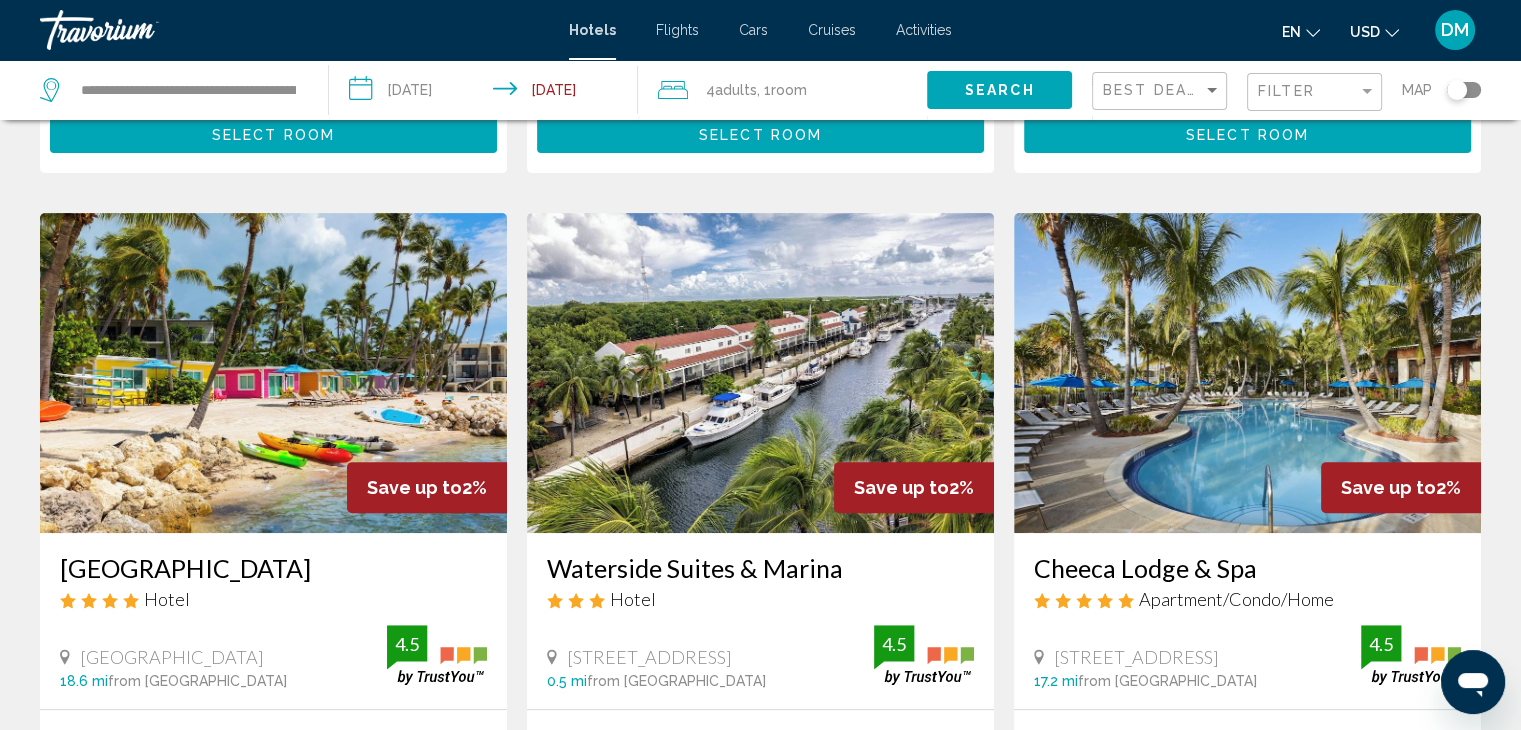 click on "Save up to  2%" at bounding box center (427, 487) 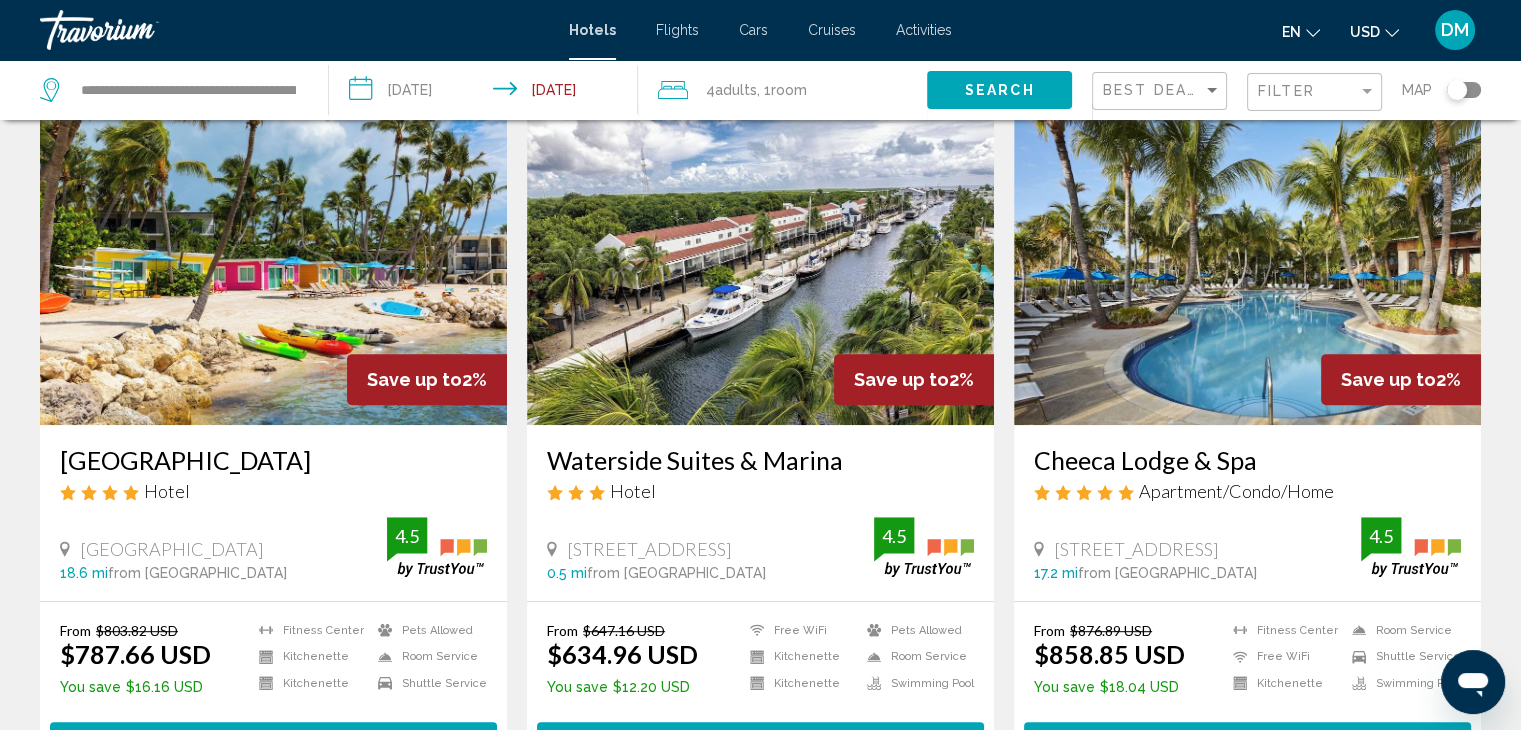 scroll, scrollTop: 812, scrollLeft: 0, axis: vertical 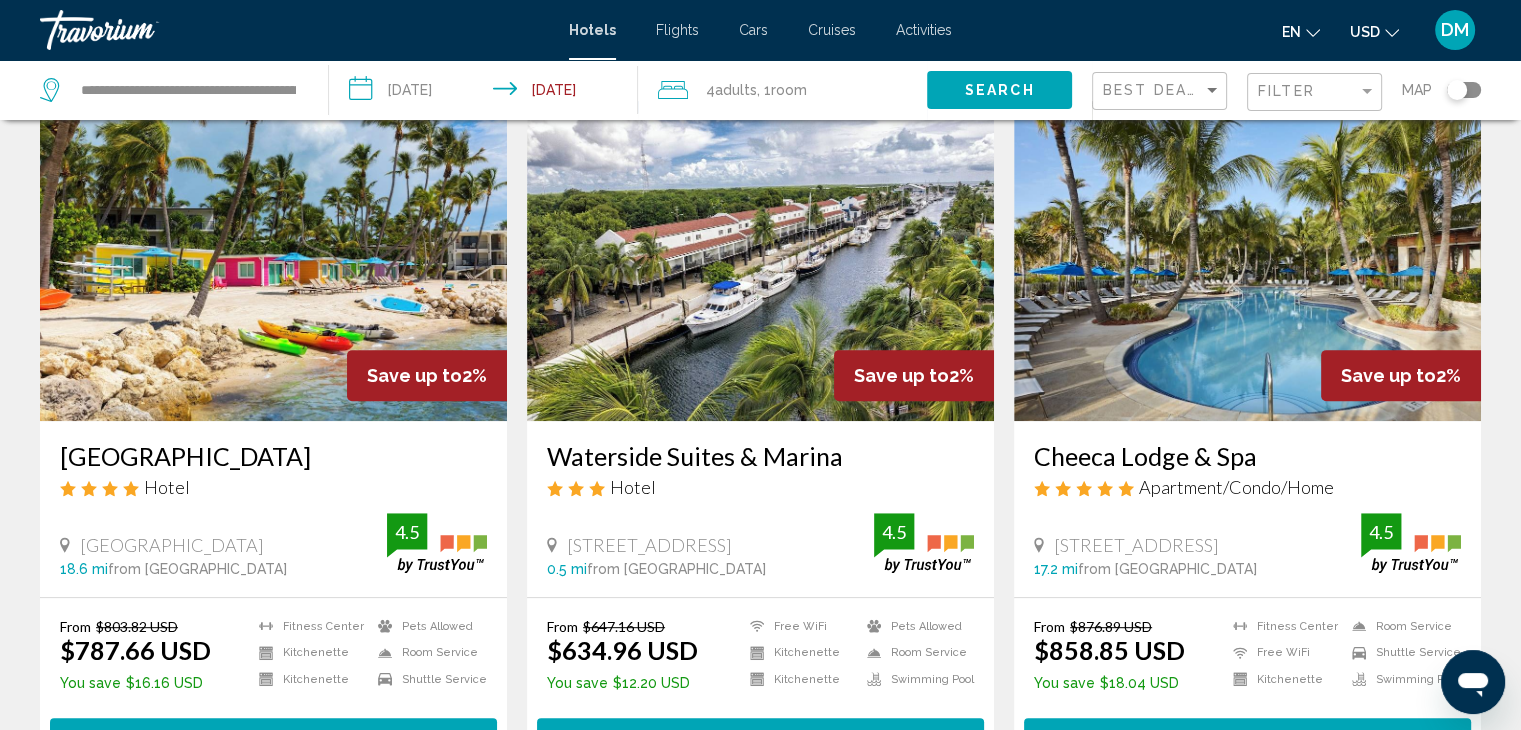 click at bounding box center [273, 261] 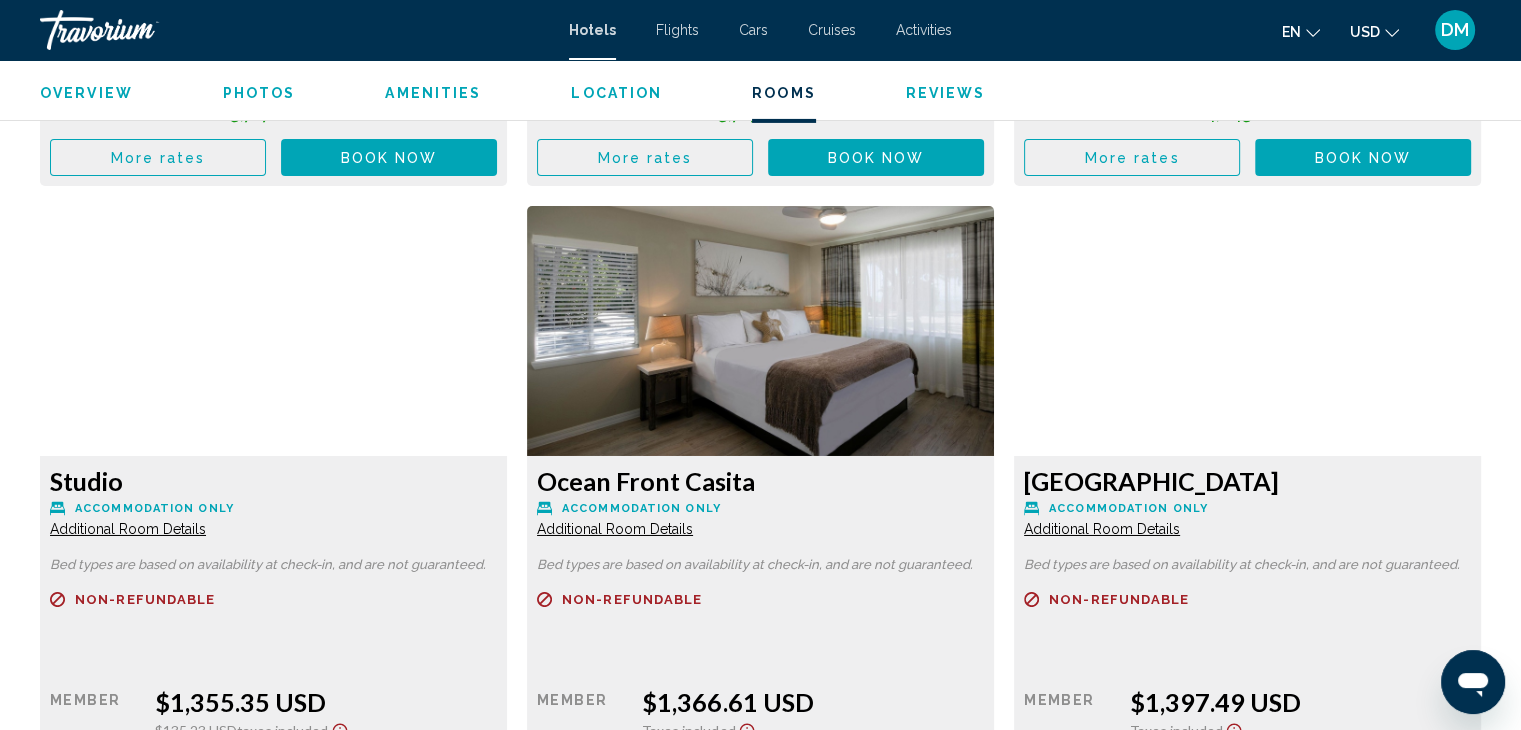 scroll, scrollTop: 6800, scrollLeft: 0, axis: vertical 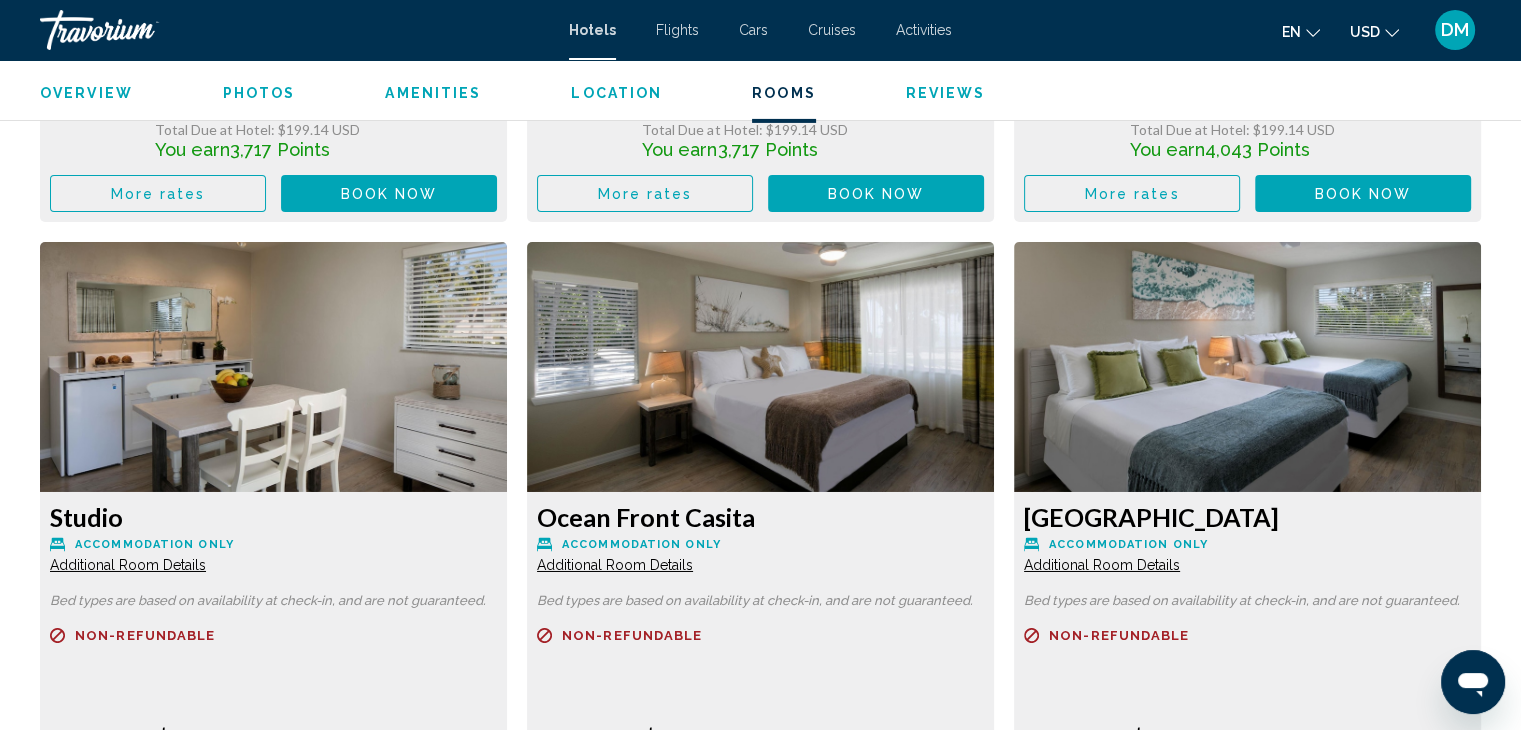 click at bounding box center [273, -3843] 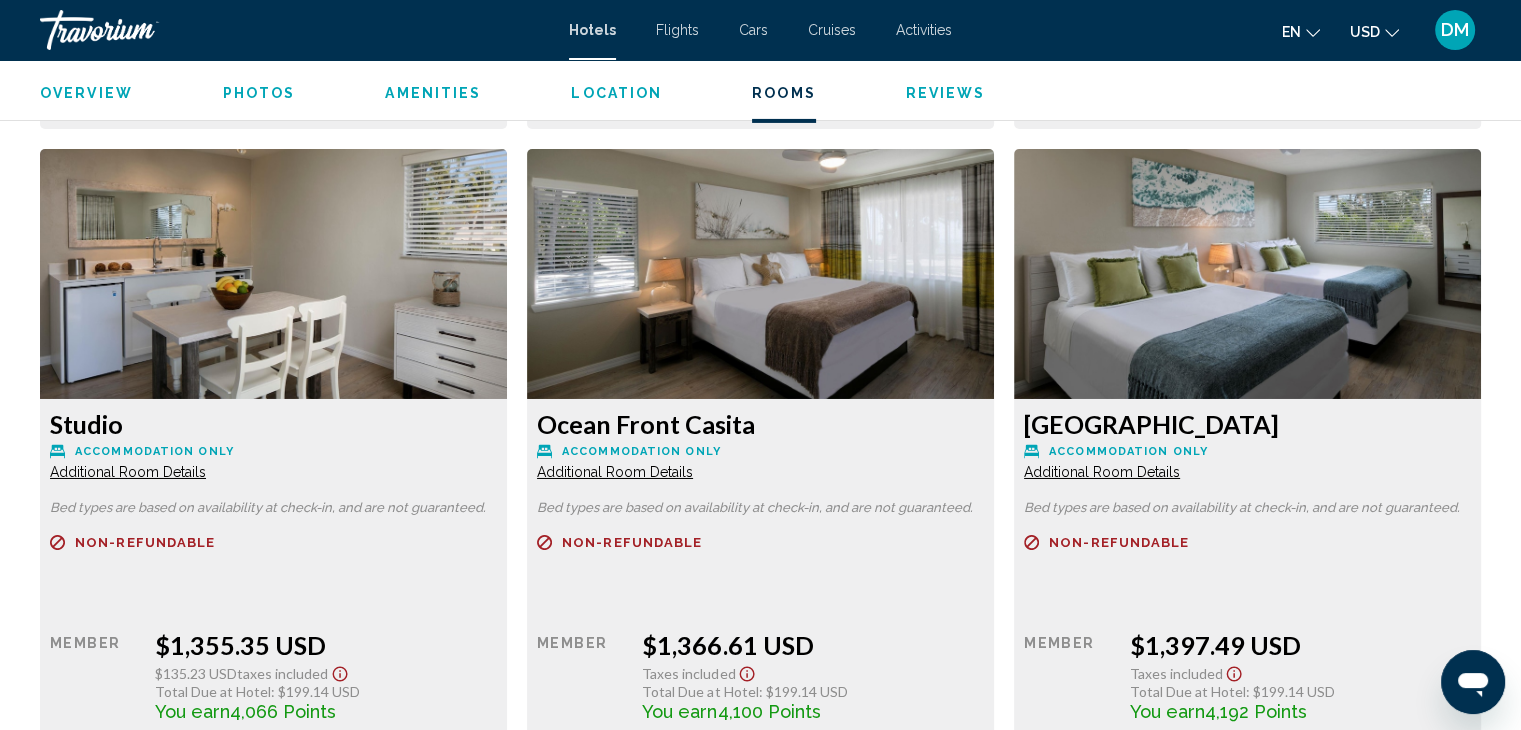 scroll, scrollTop: 7200, scrollLeft: 0, axis: vertical 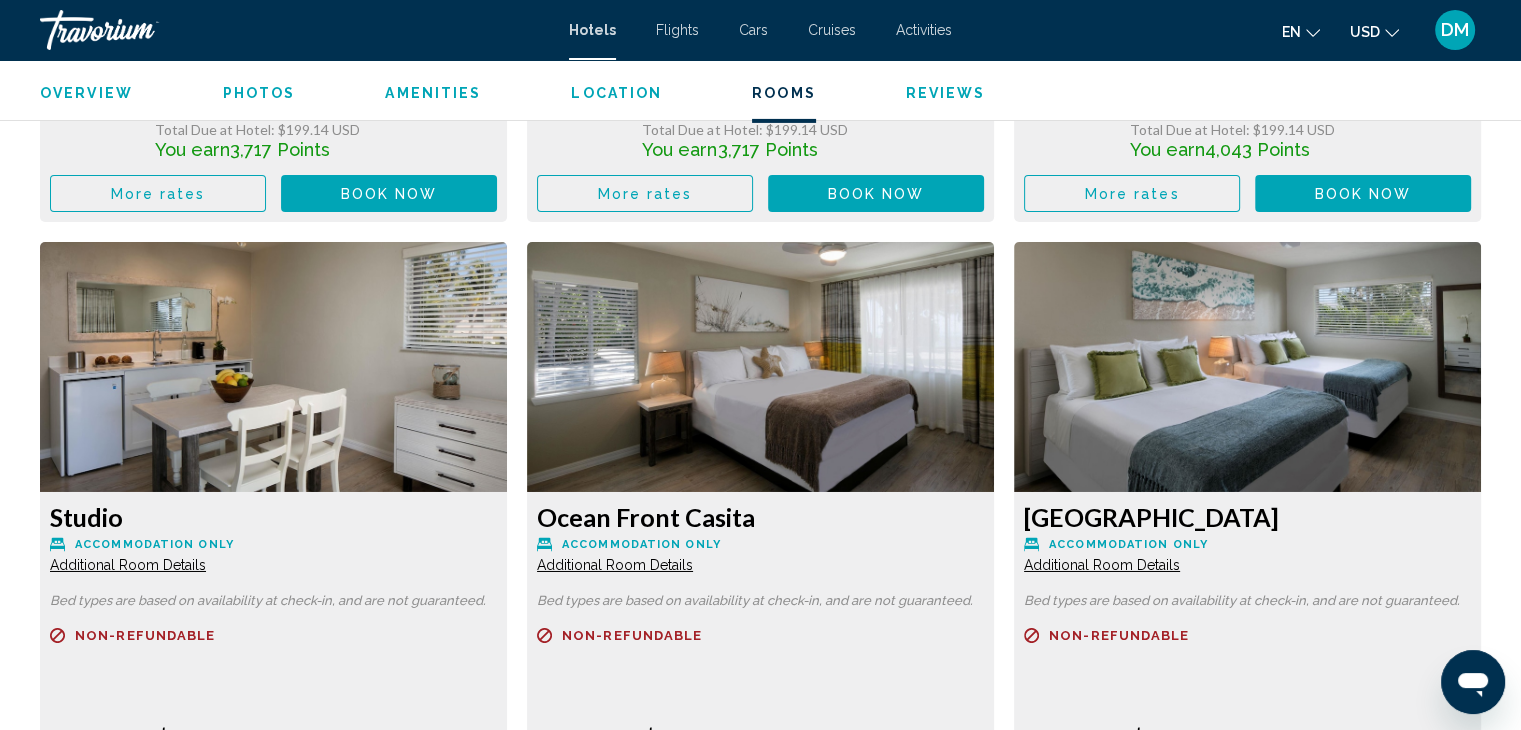 click on "Ocean Front Casita" at bounding box center (273, -3678) 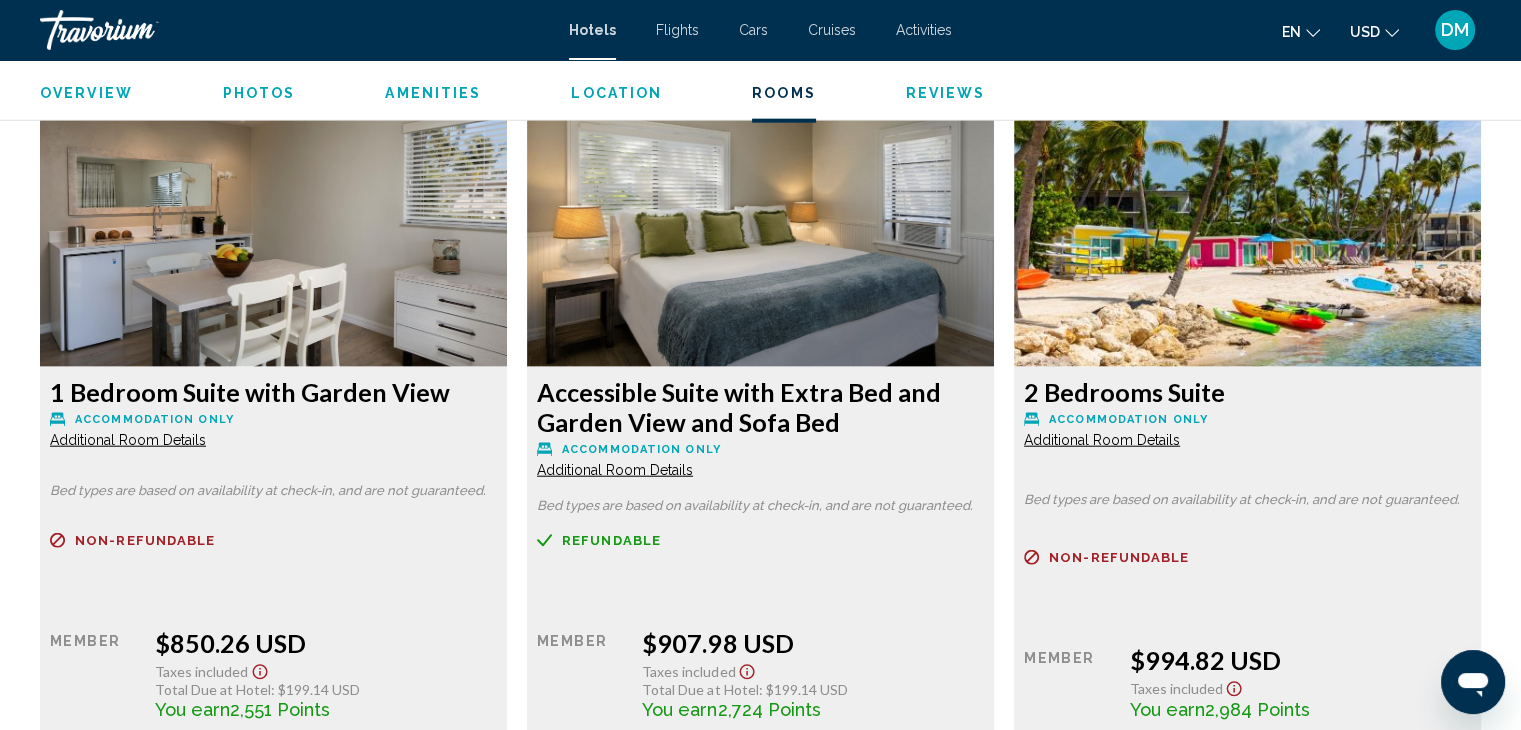 scroll, scrollTop: 4912, scrollLeft: 0, axis: vertical 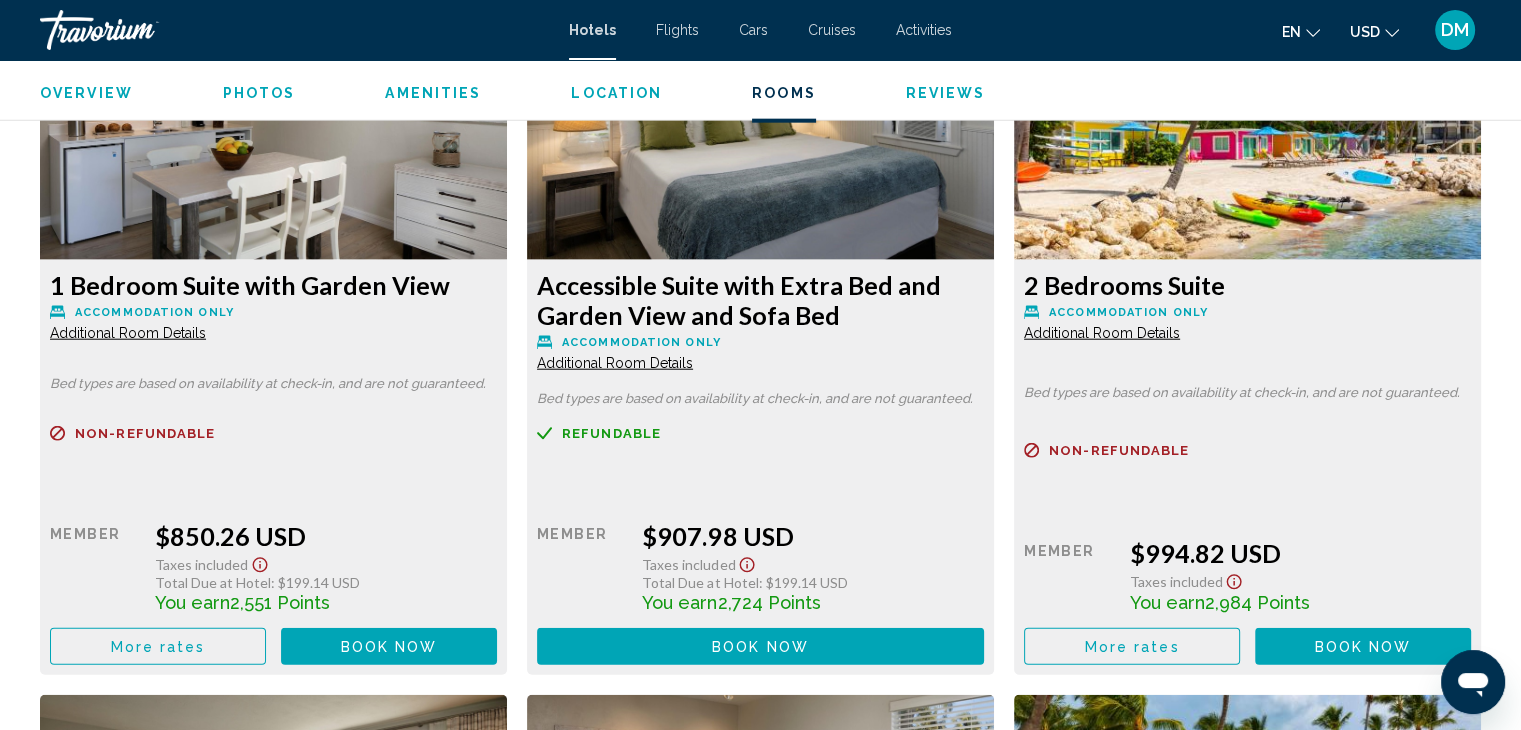 click on "Additional Room Details" at bounding box center [128, -1727] 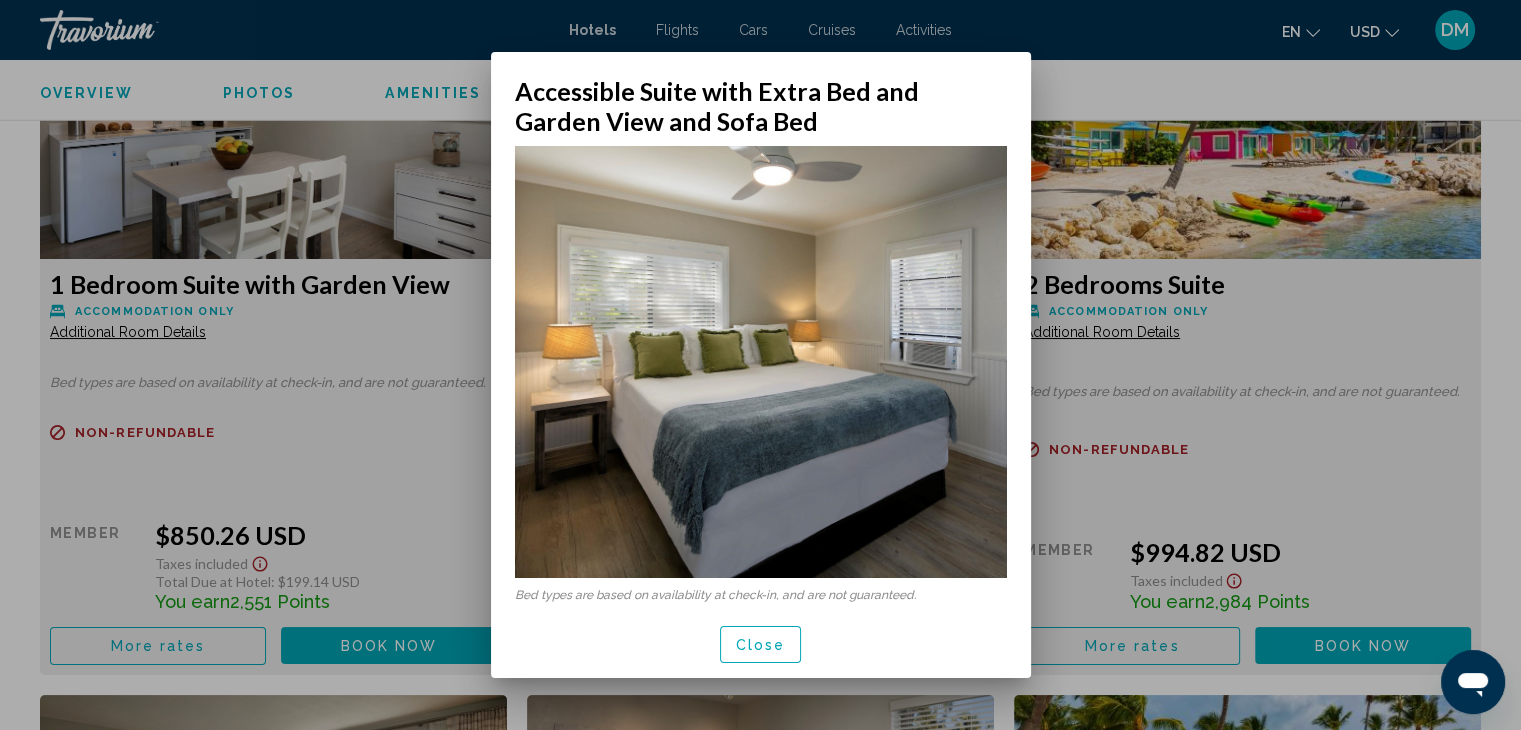 scroll, scrollTop: 0, scrollLeft: 0, axis: both 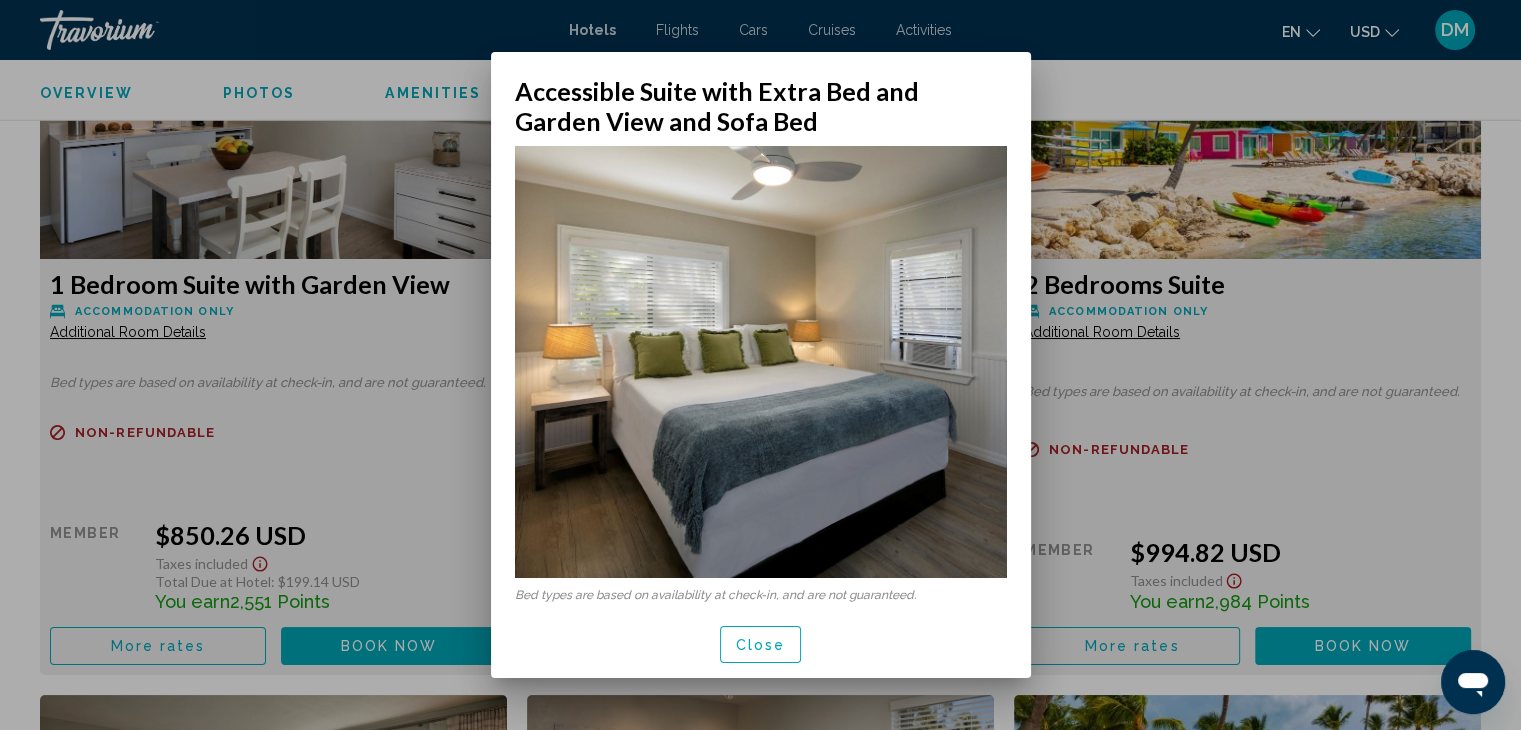 click on "Close" at bounding box center [761, 645] 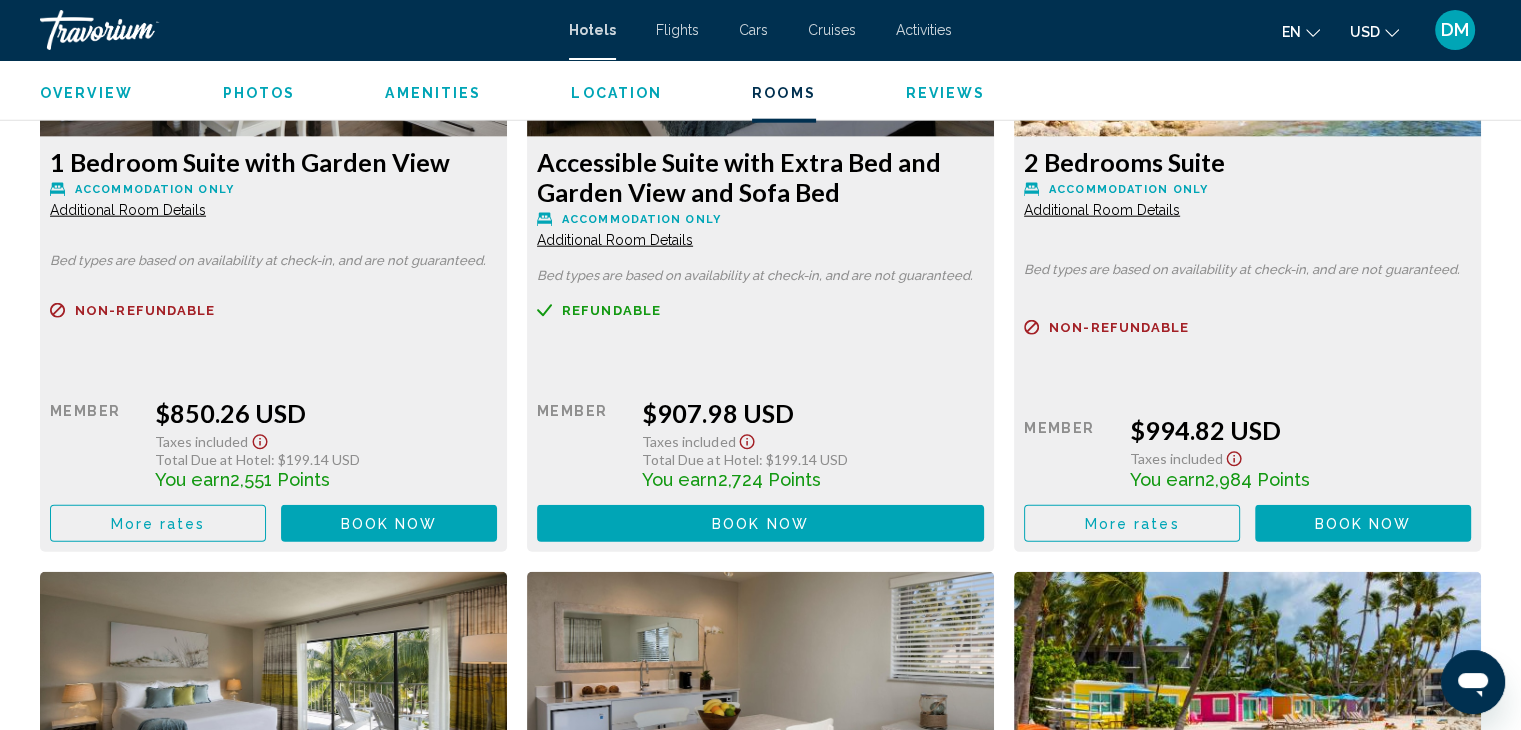 scroll, scrollTop: 4912, scrollLeft: 0, axis: vertical 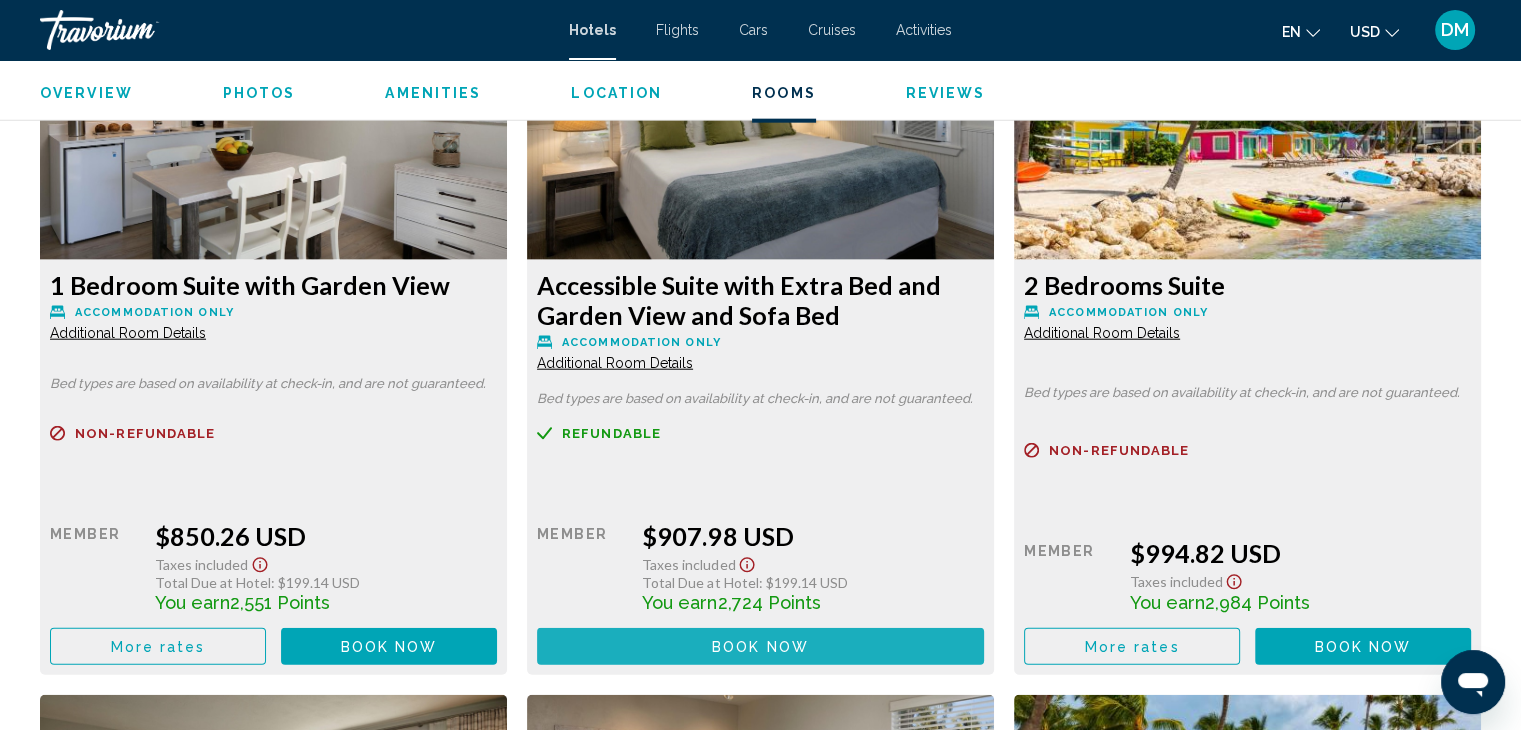 click on "Book now" at bounding box center [760, 647] 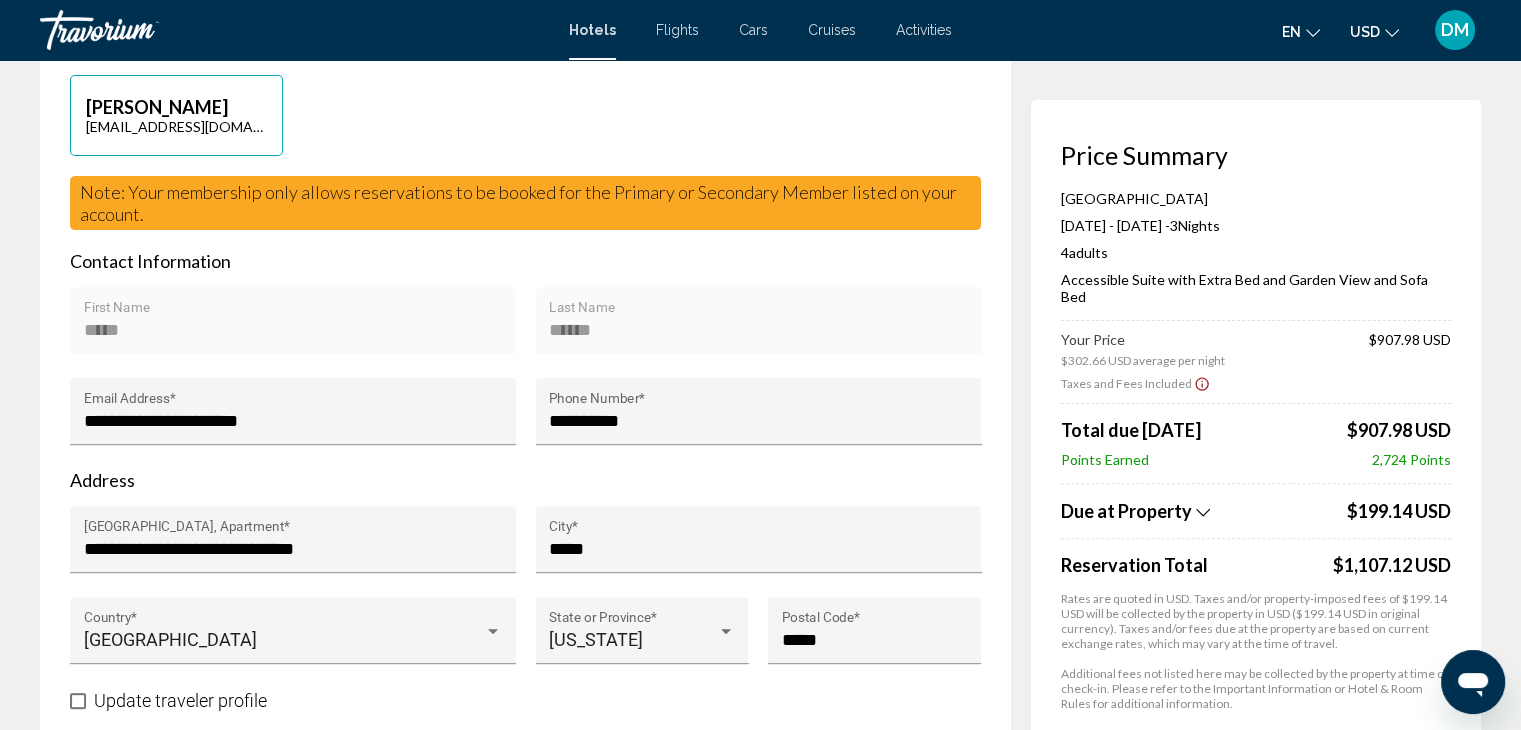 scroll, scrollTop: 800, scrollLeft: 0, axis: vertical 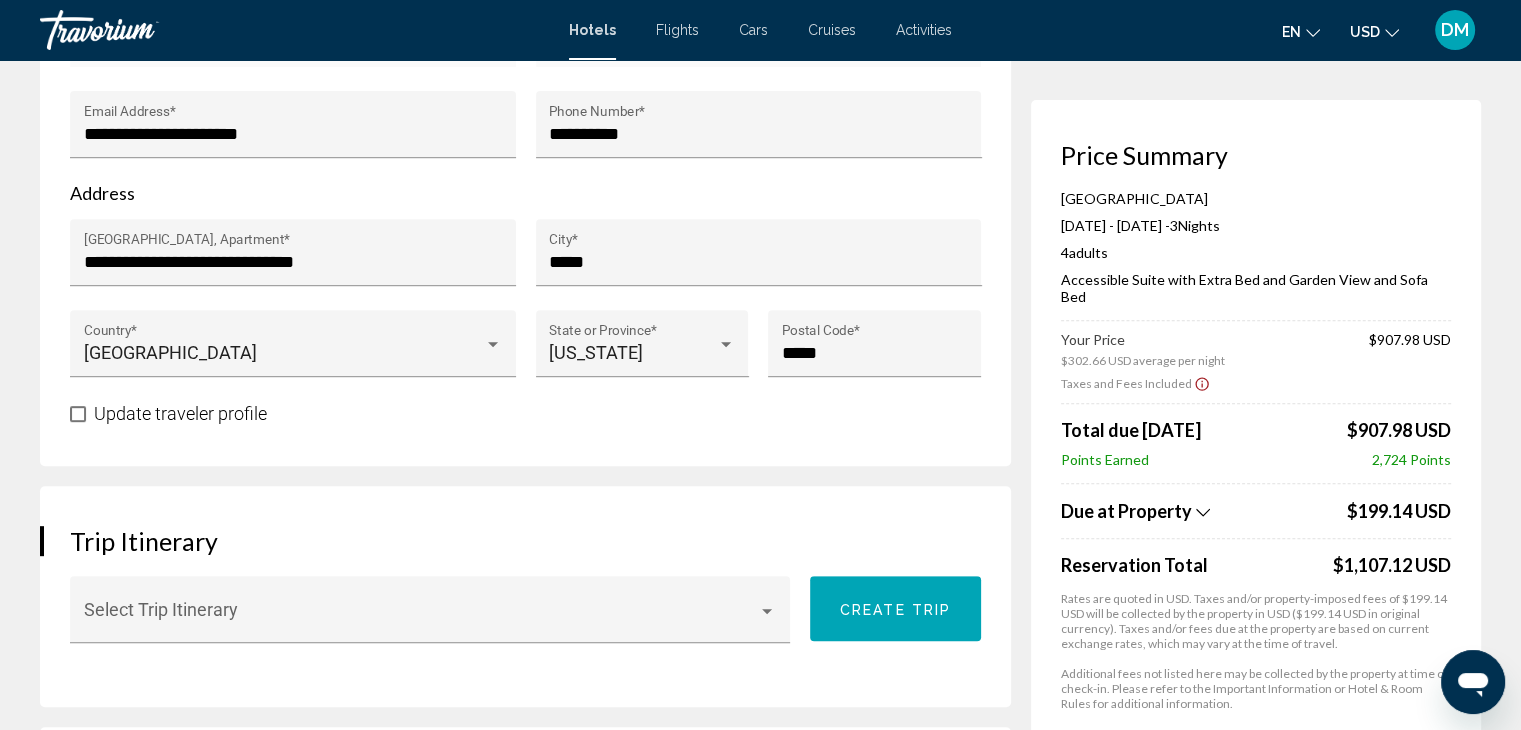 click on "$199.14 USD" 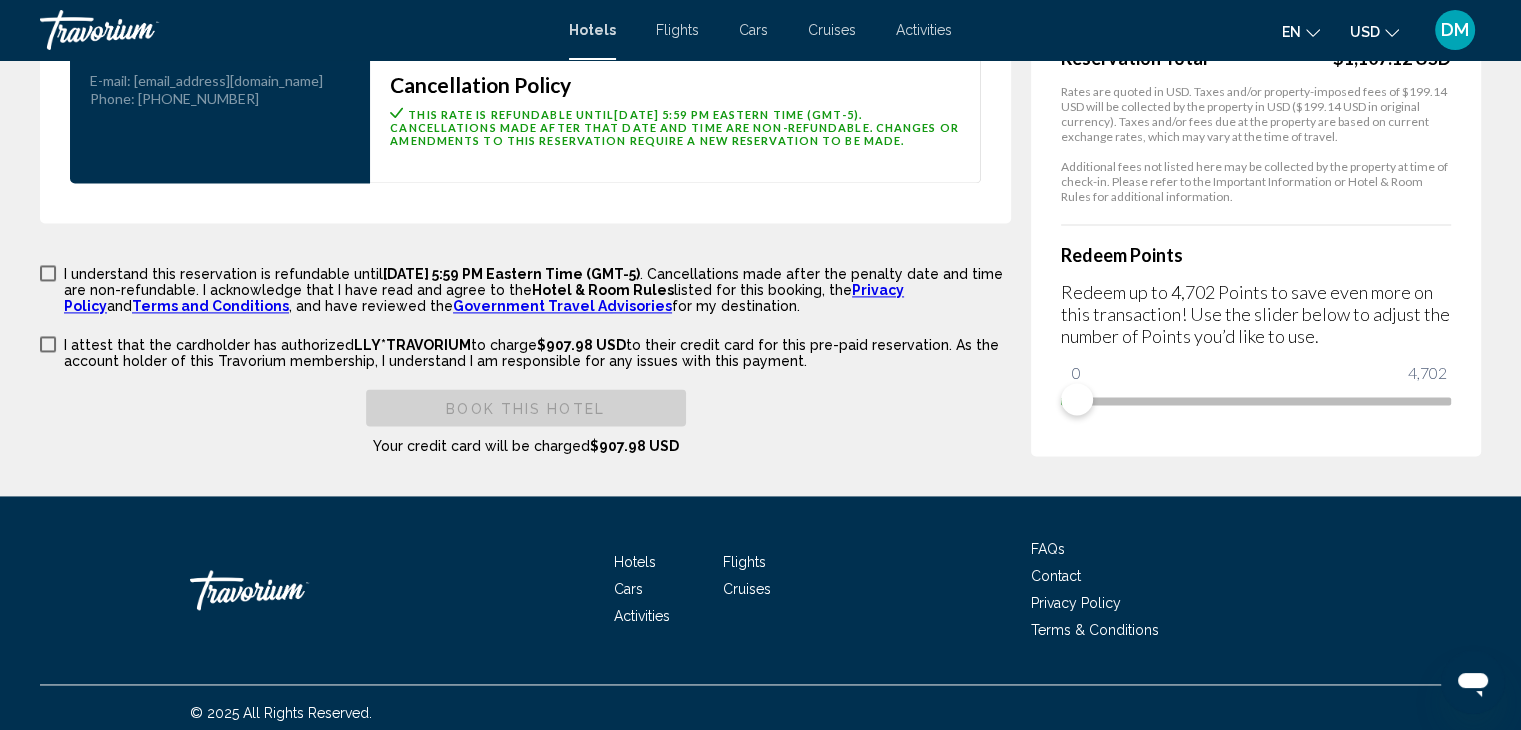 scroll, scrollTop: 2786, scrollLeft: 0, axis: vertical 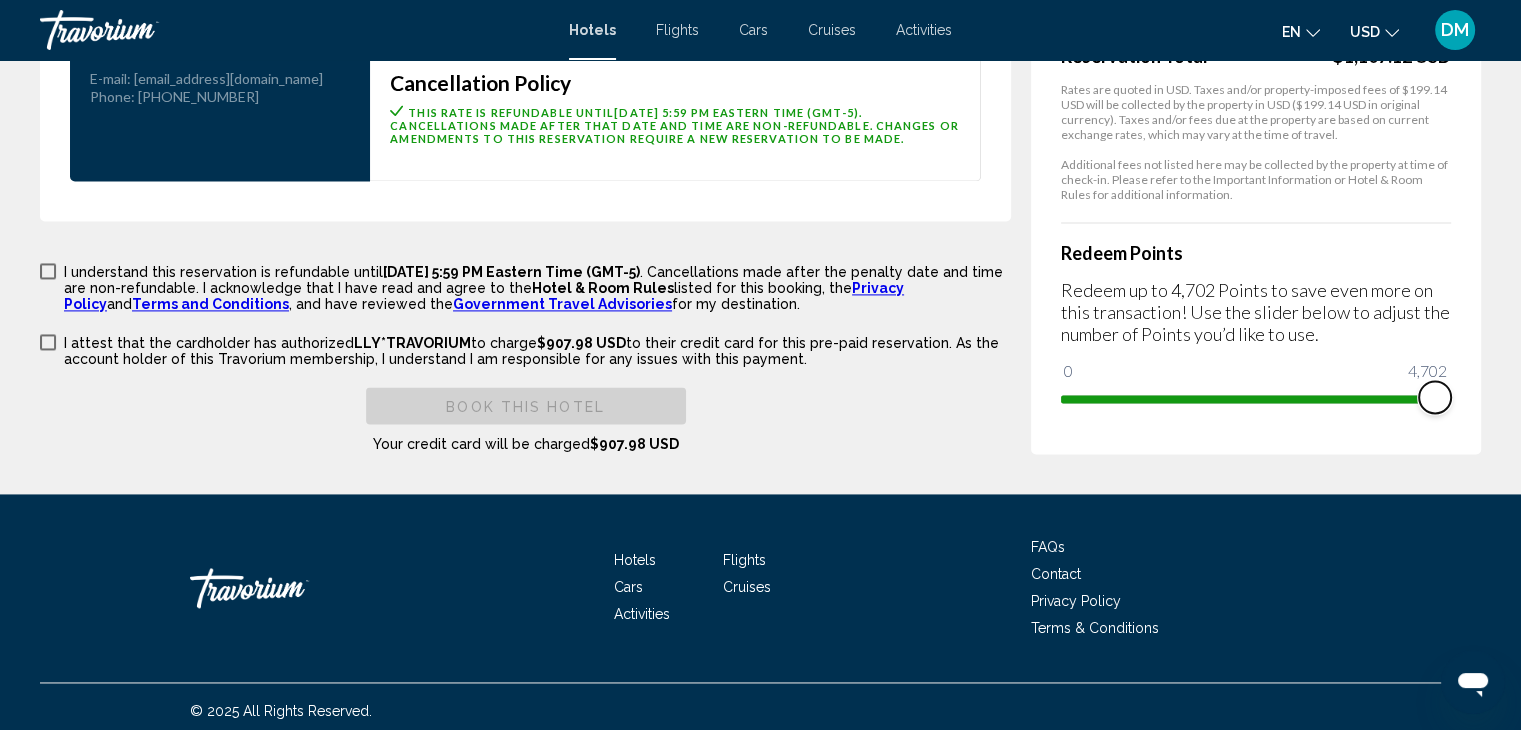 drag, startPoint x: 1082, startPoint y: 393, endPoint x: 1506, endPoint y: 392, distance: 424.0012 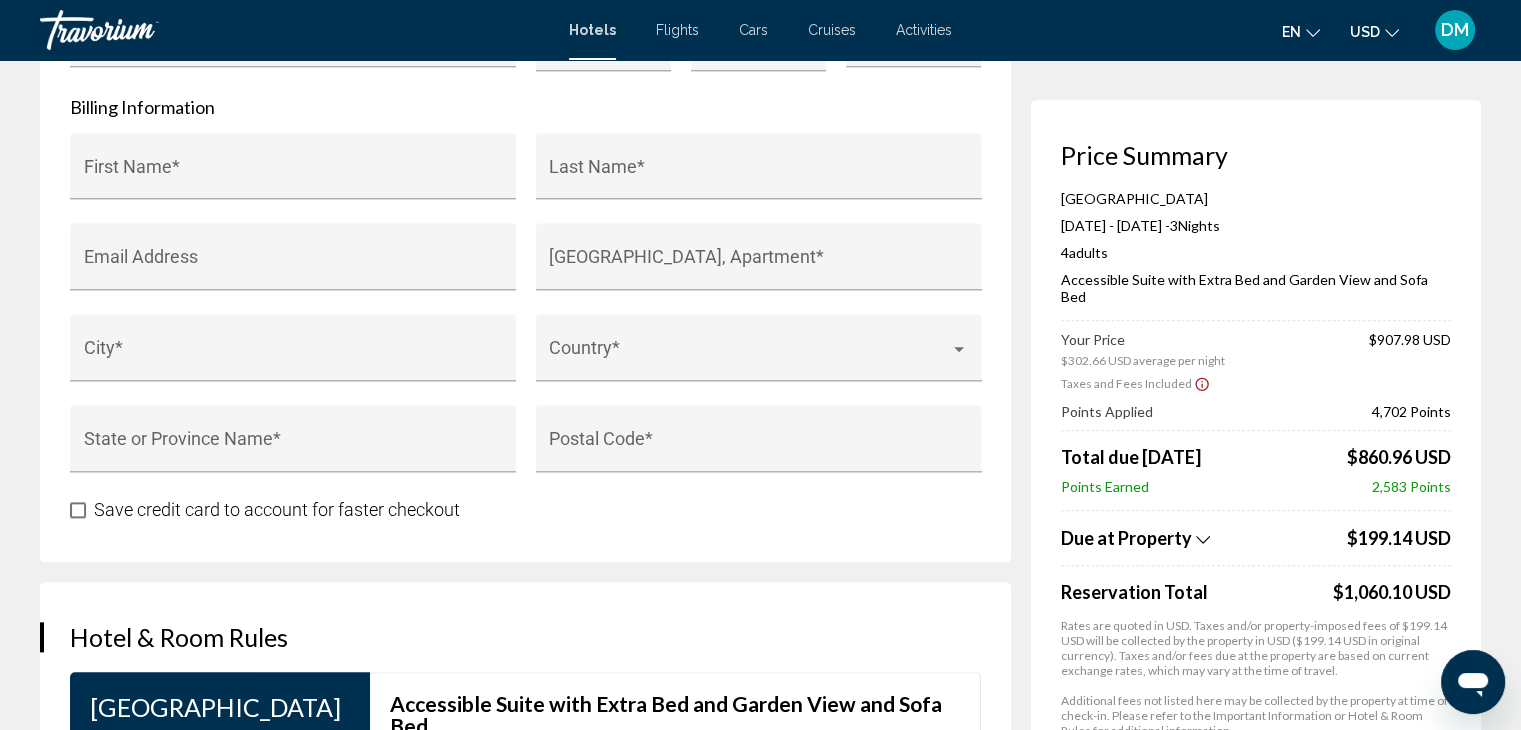 scroll, scrollTop: 2686, scrollLeft: 0, axis: vertical 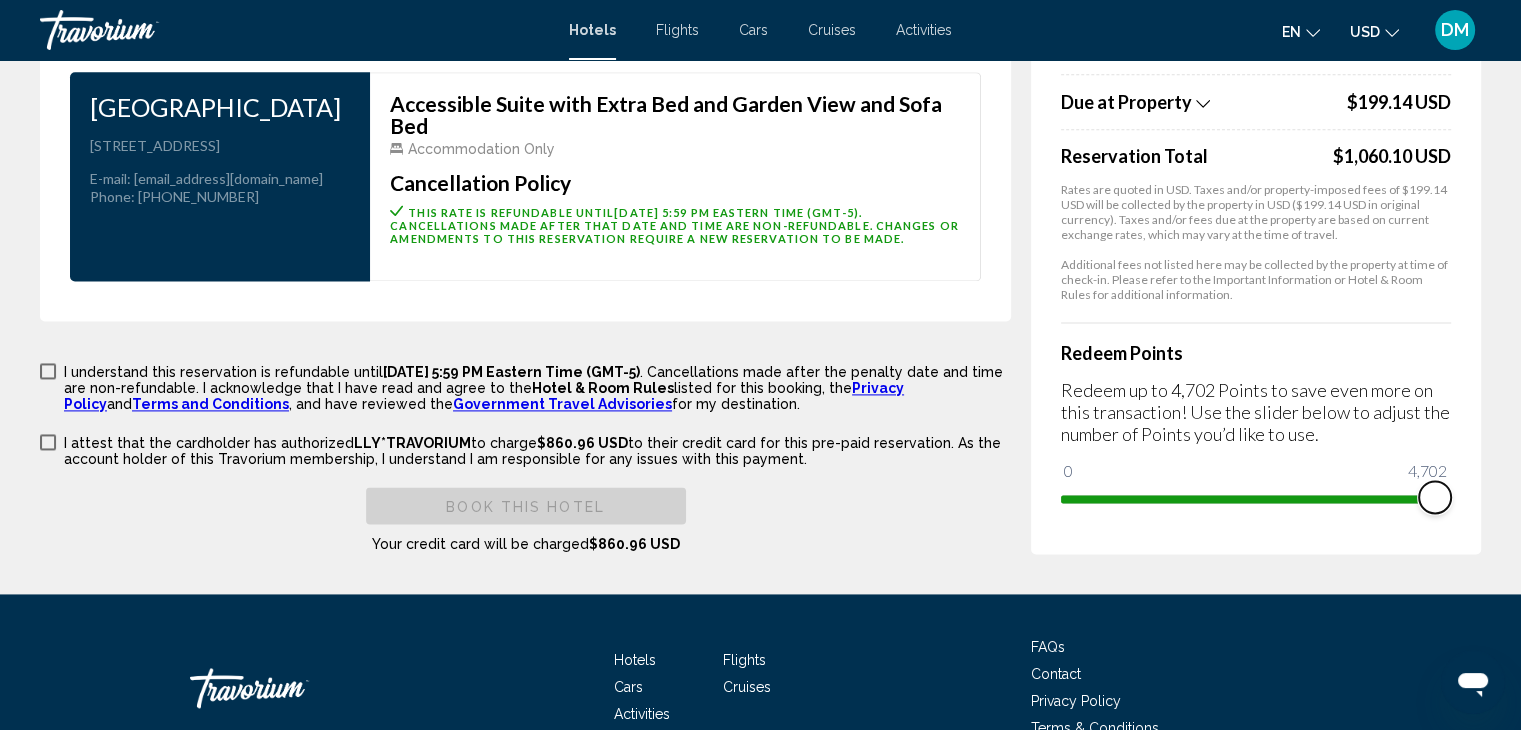 click at bounding box center [1435, 497] 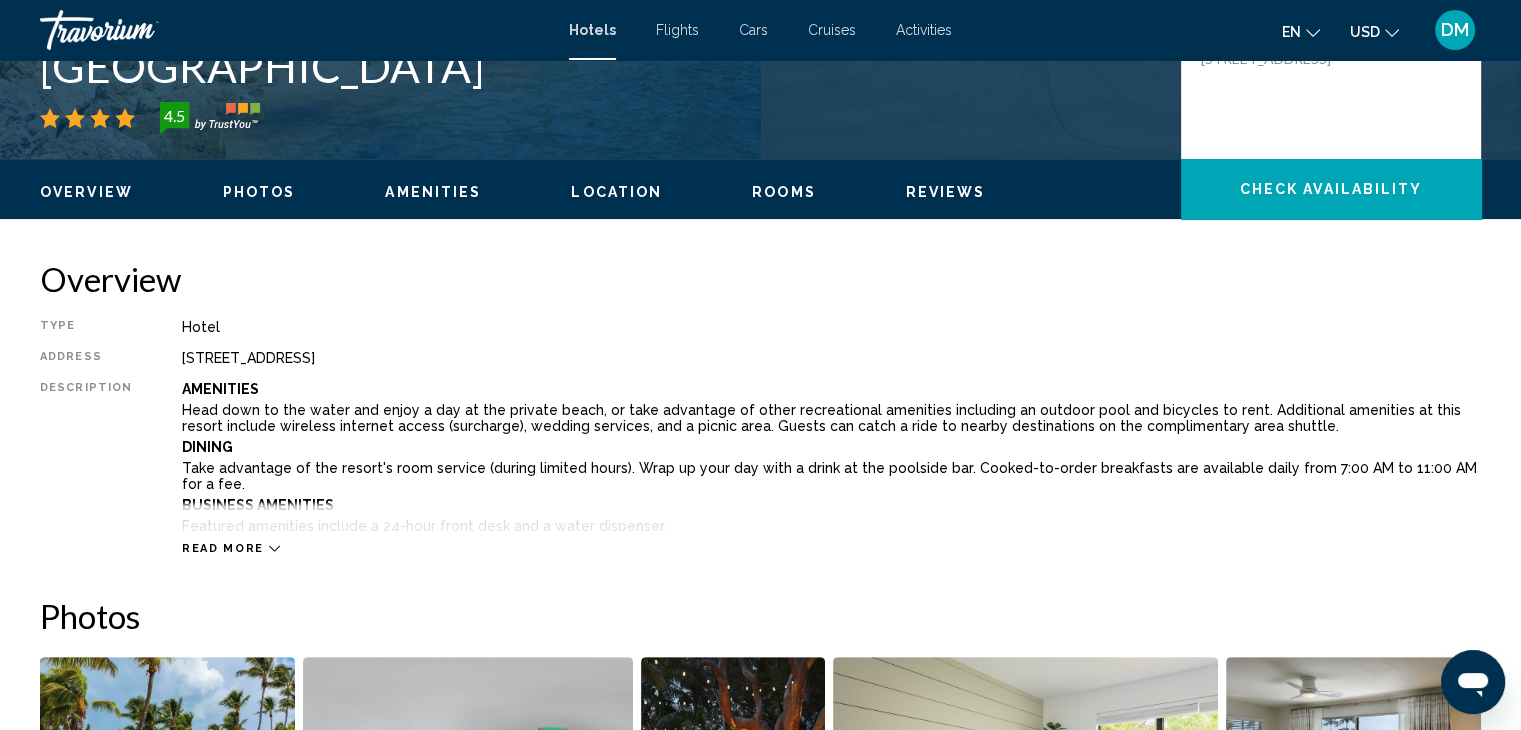 scroll, scrollTop: 500, scrollLeft: 0, axis: vertical 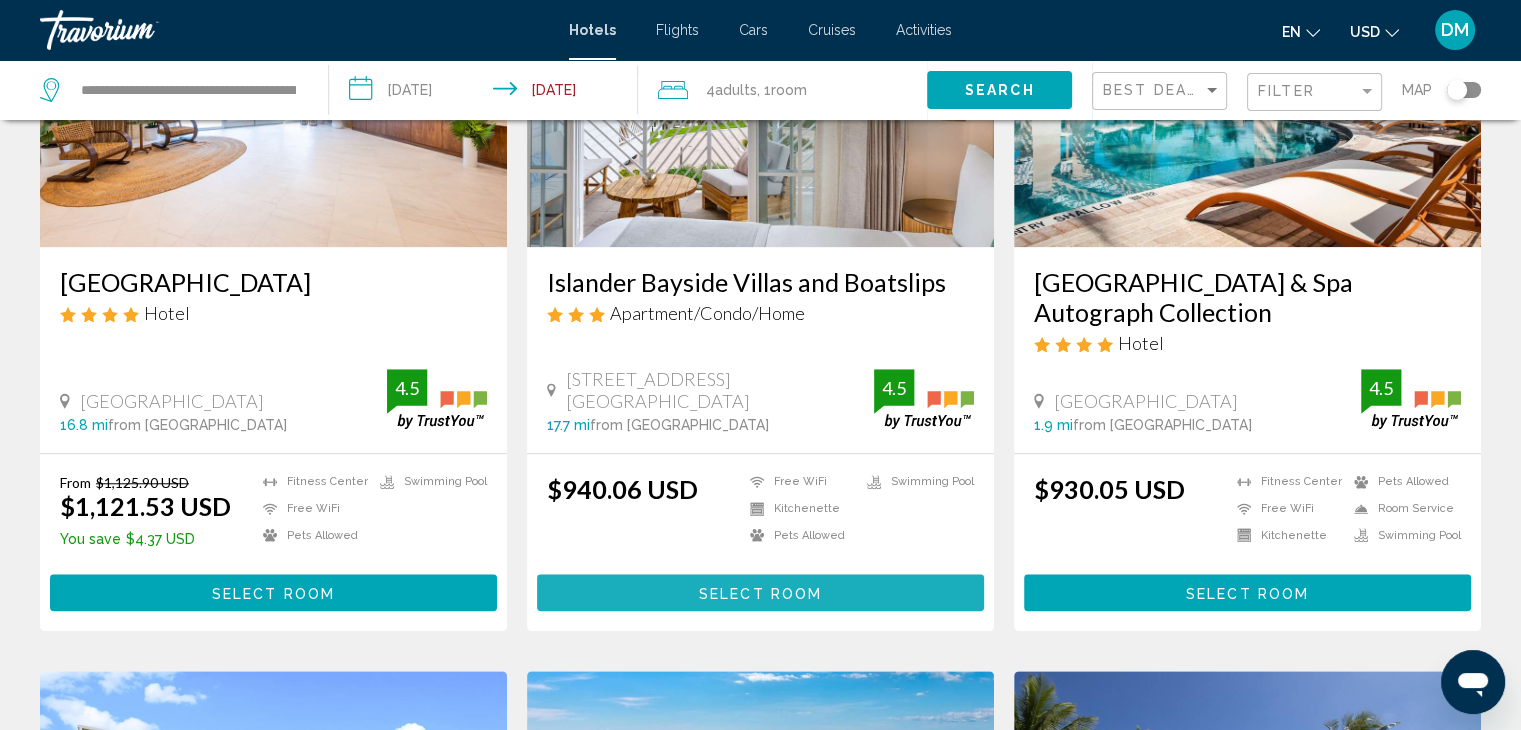 click on "Select Room" at bounding box center (760, 593) 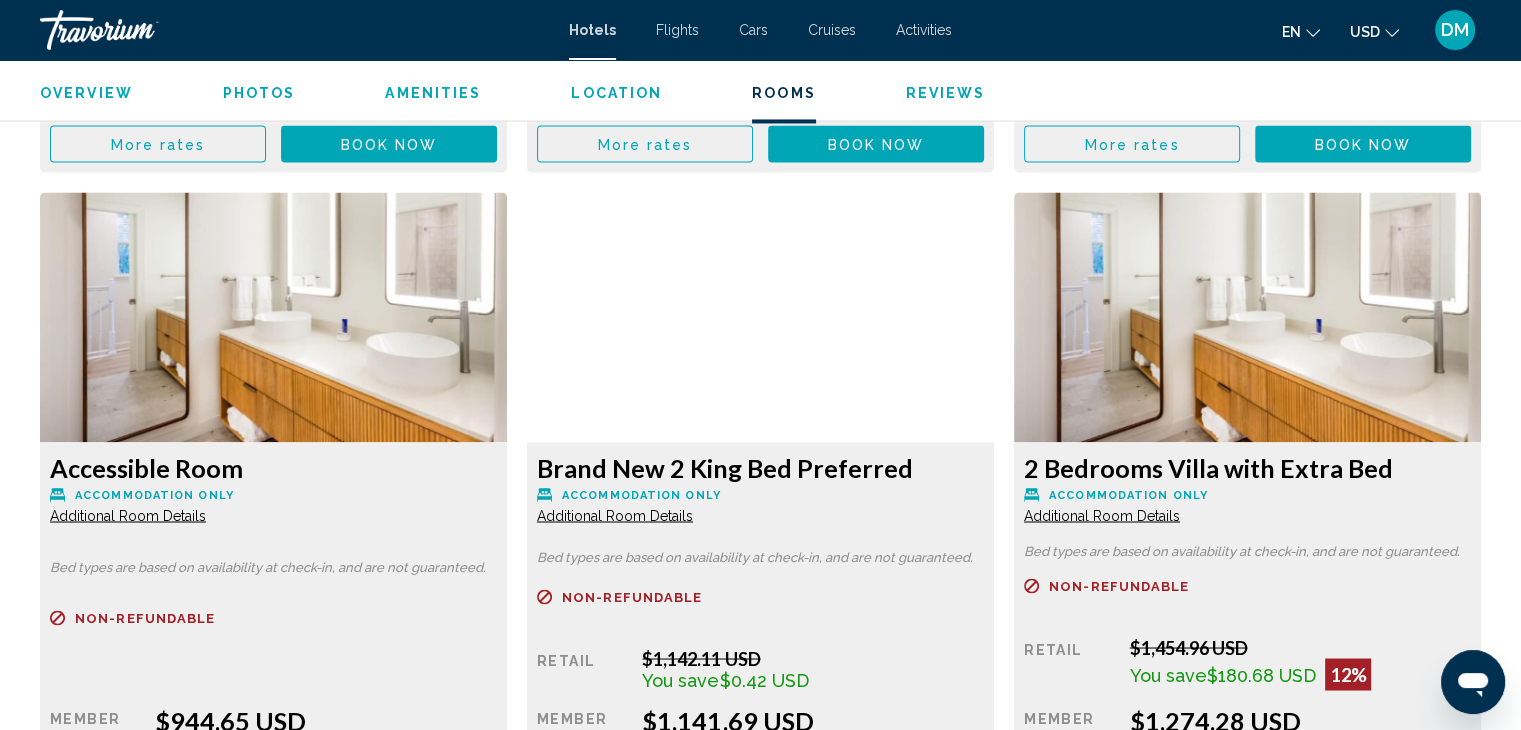 scroll, scrollTop: 3500, scrollLeft: 0, axis: vertical 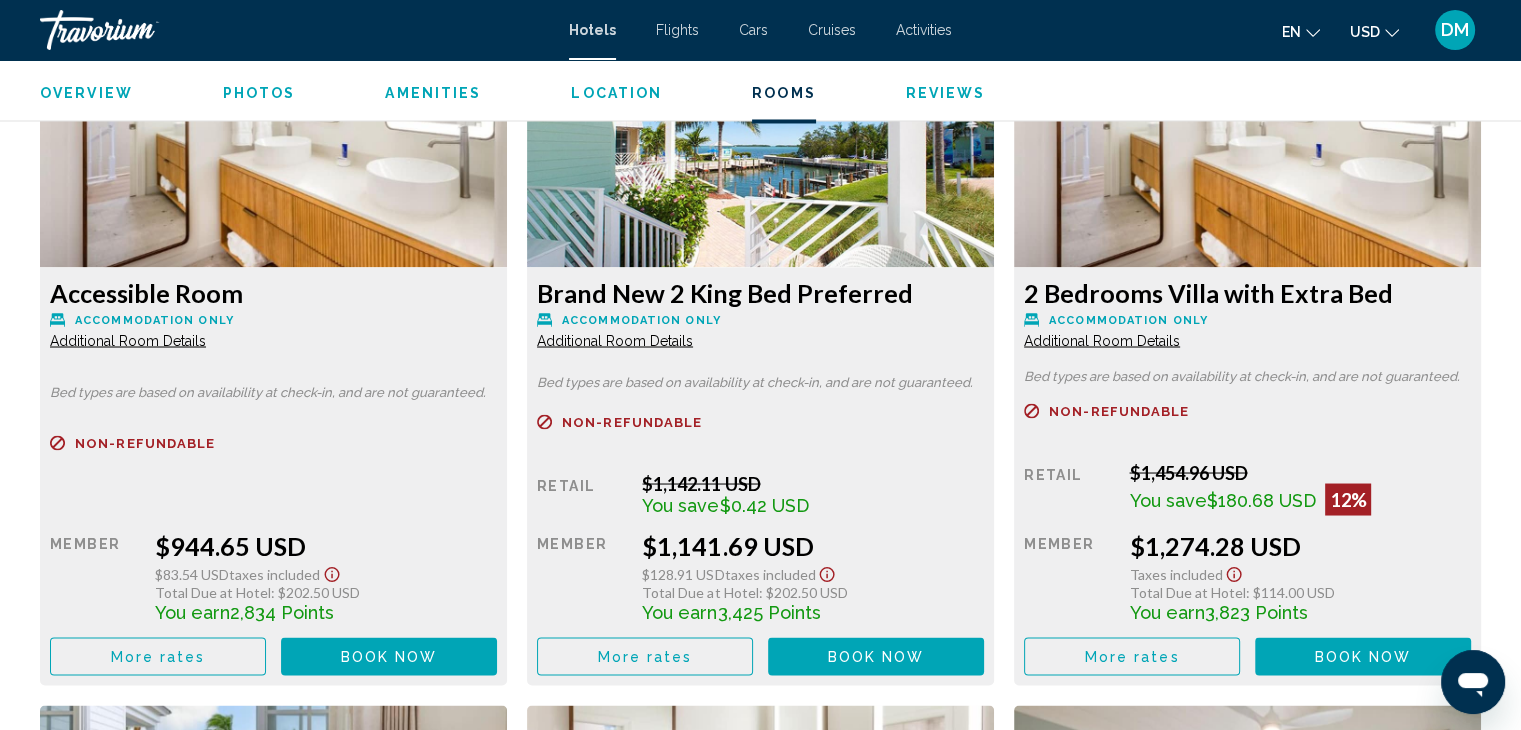 click on "Additional Room Details" at bounding box center [128, -345] 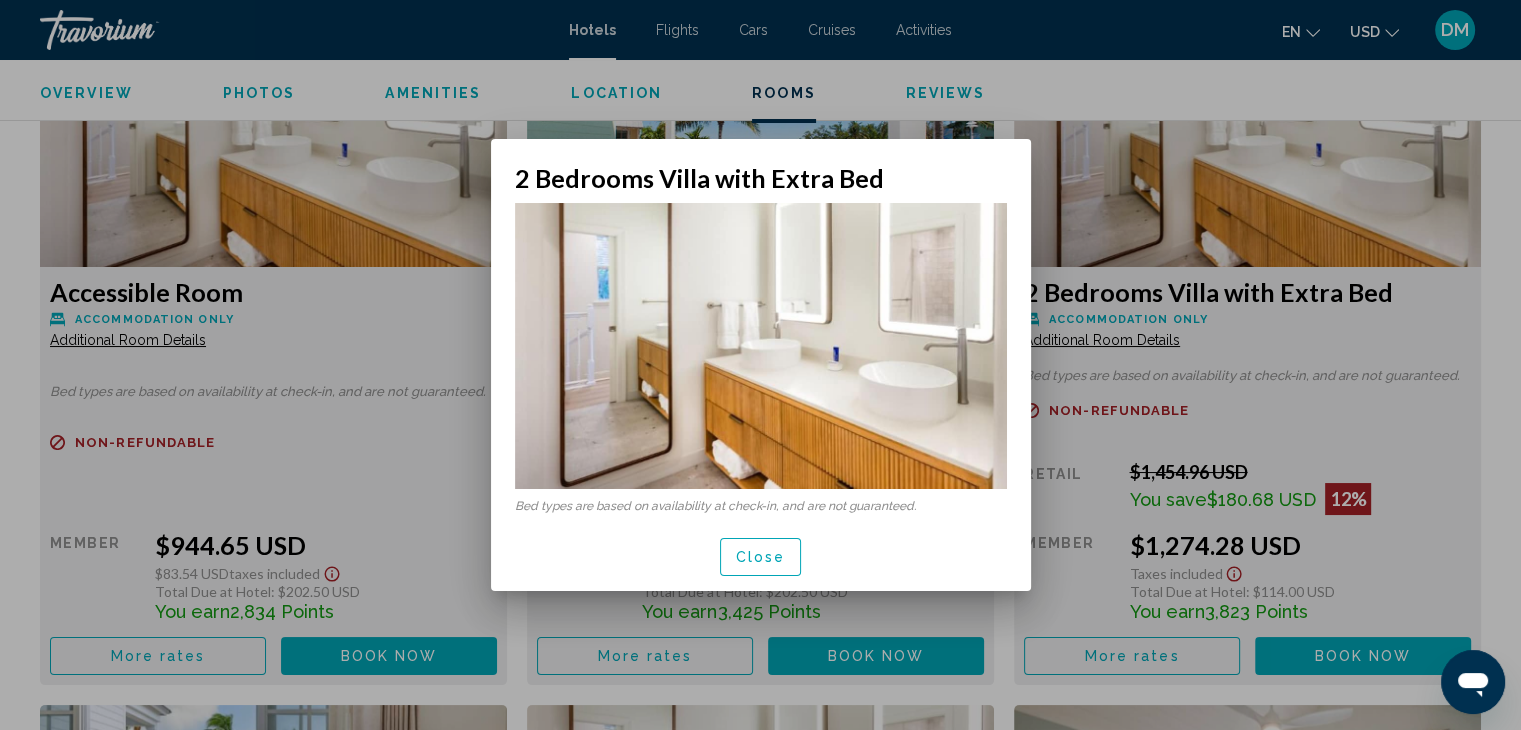 scroll, scrollTop: 0, scrollLeft: 0, axis: both 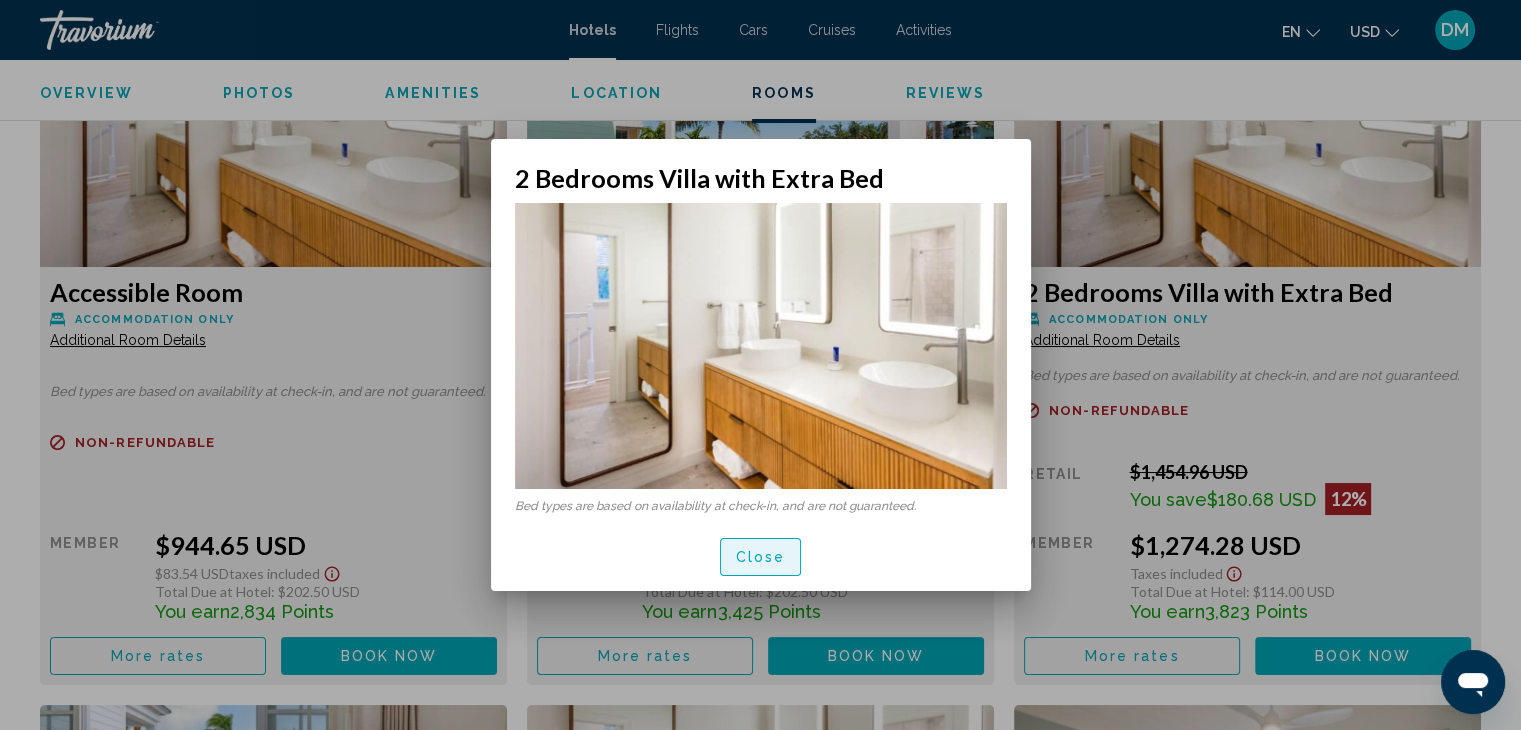 click on "Close" at bounding box center [761, 558] 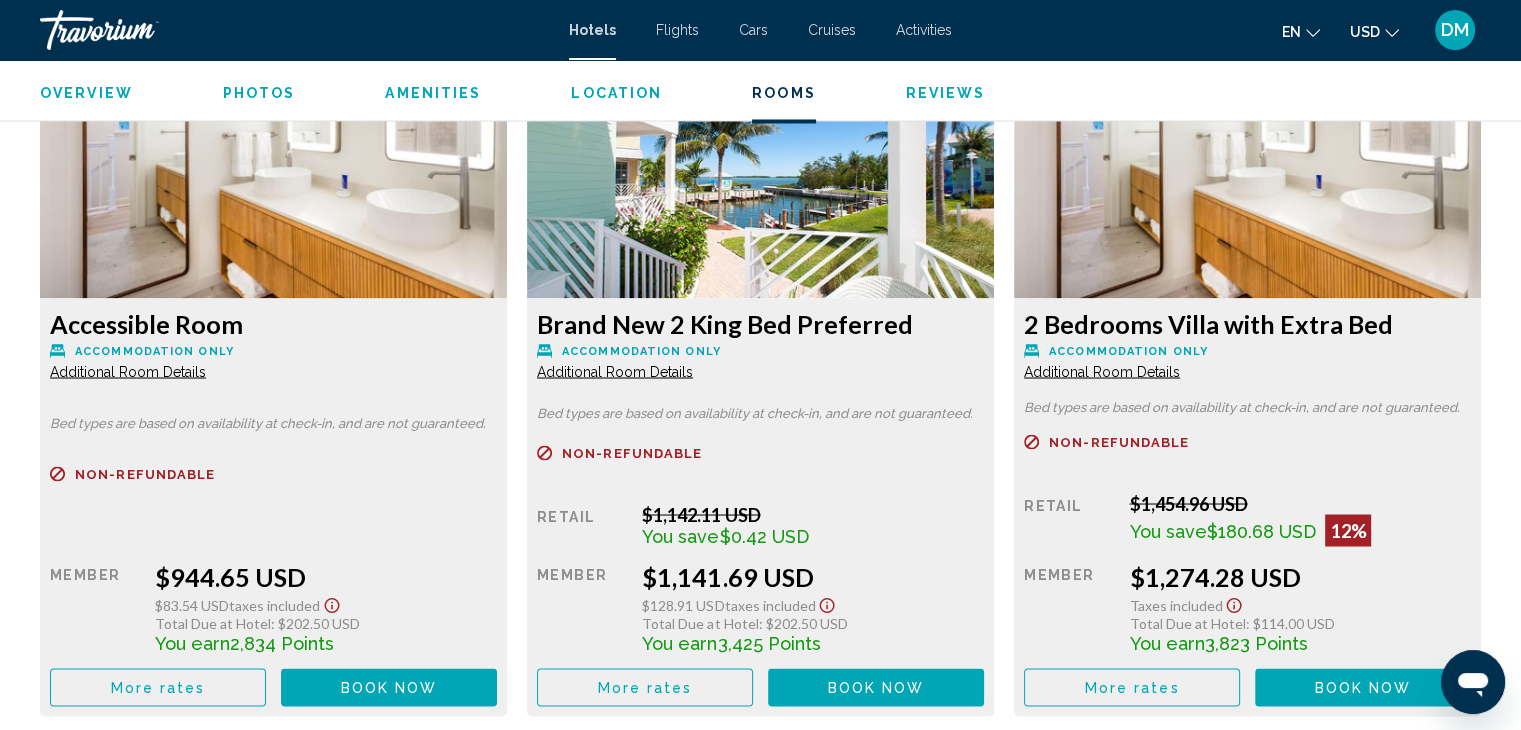 scroll, scrollTop: 3200, scrollLeft: 0, axis: vertical 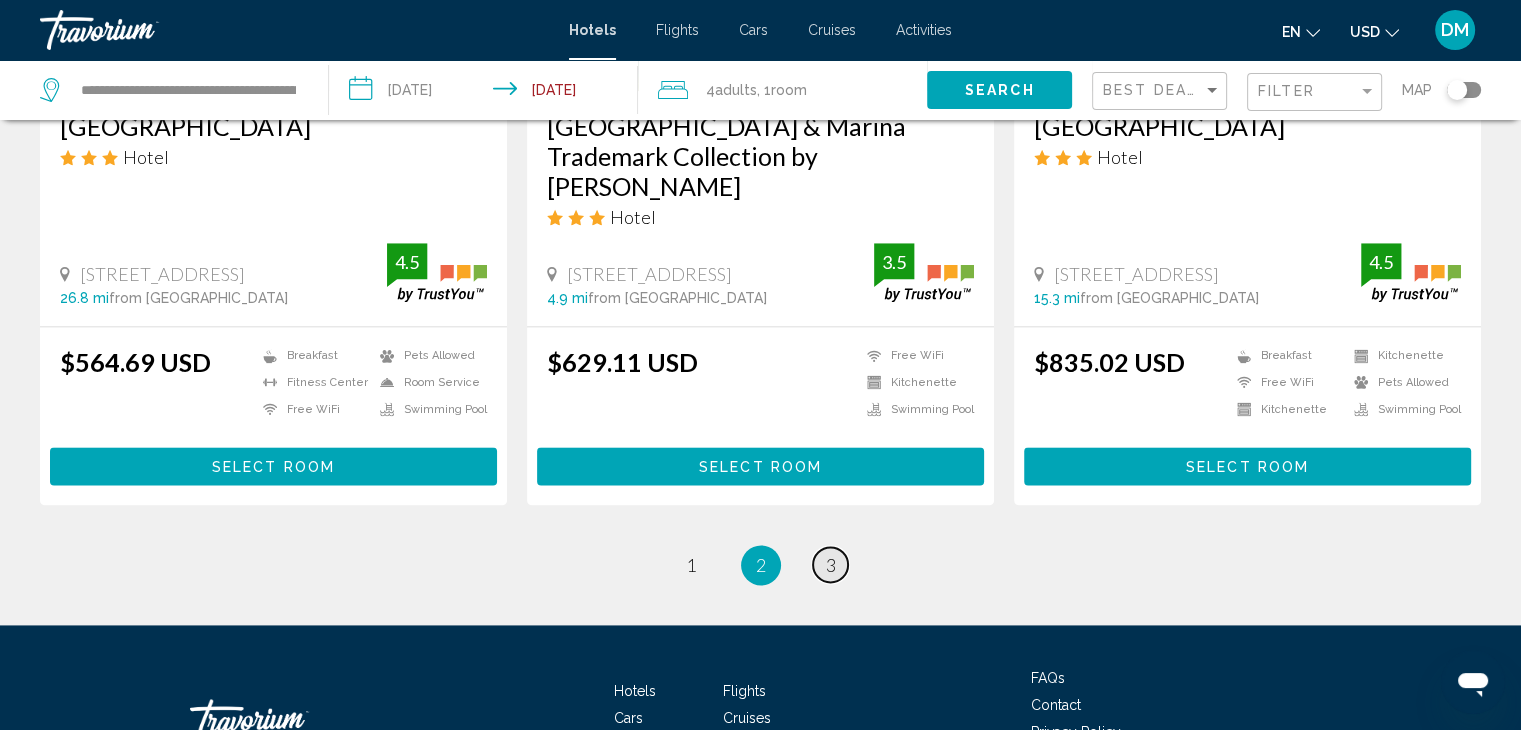 click on "3" at bounding box center [831, 565] 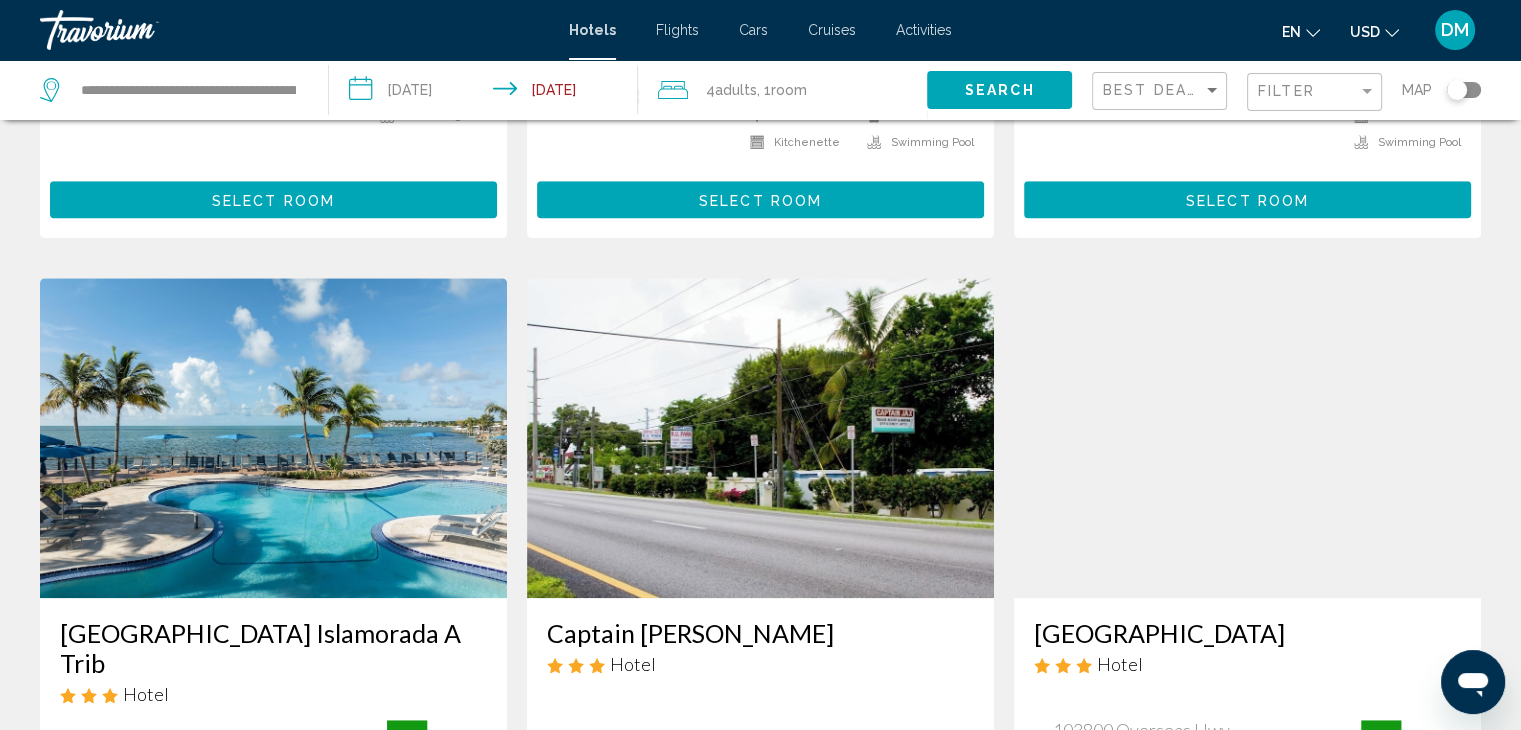 scroll, scrollTop: 1400, scrollLeft: 0, axis: vertical 